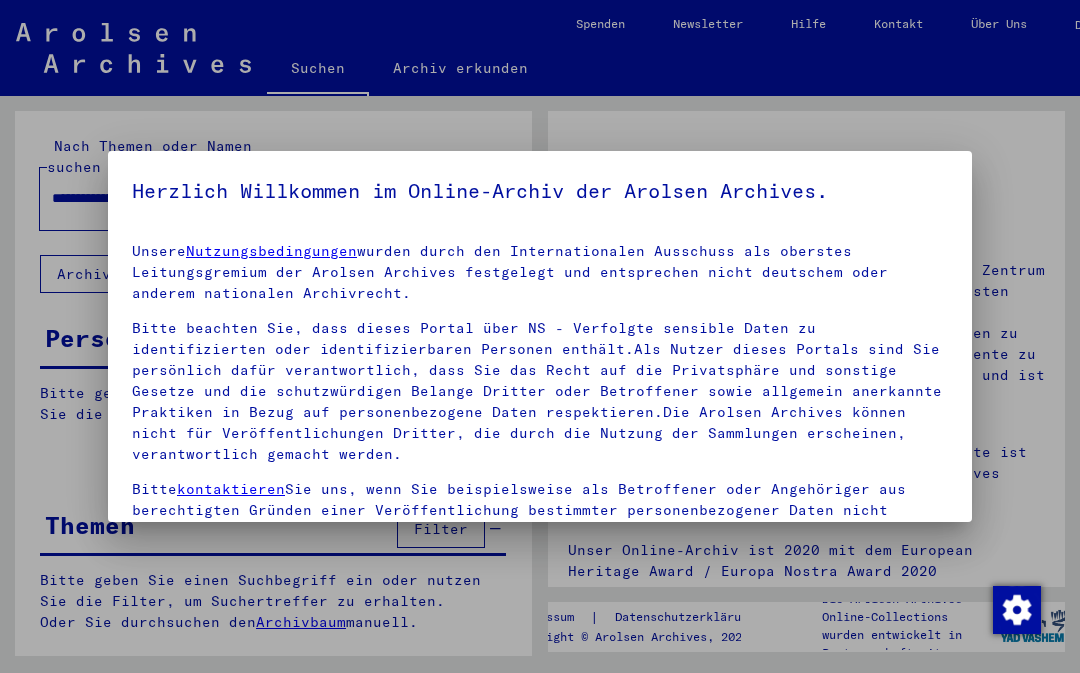 scroll, scrollTop: 0, scrollLeft: 0, axis: both 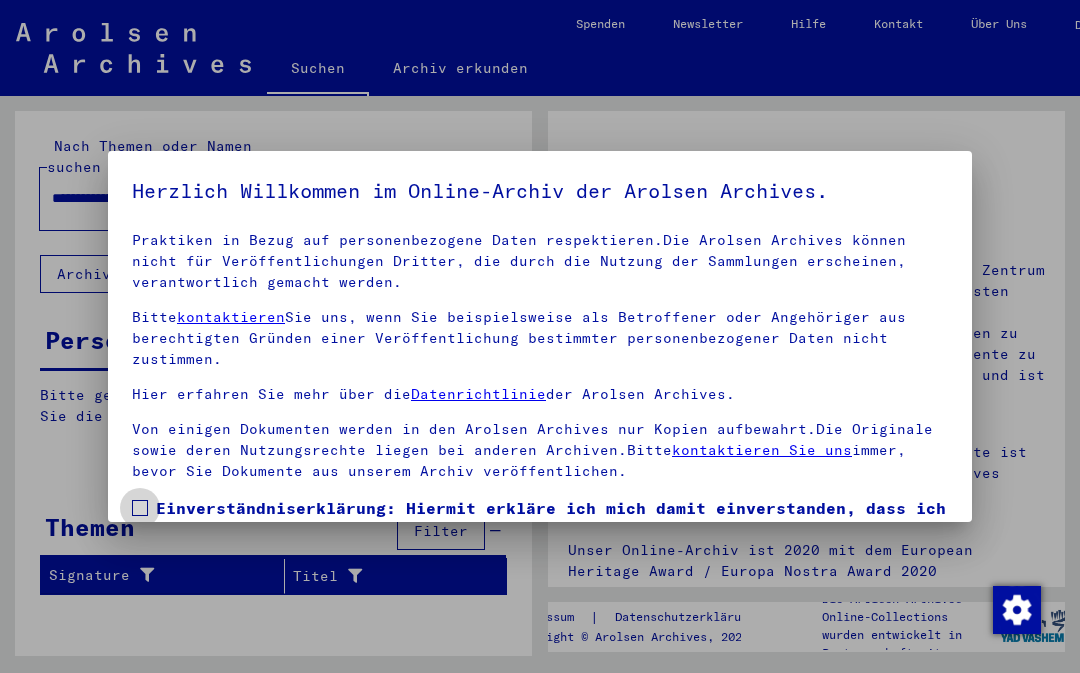 click on "Einverständniserklärung: Hiermit erkläre ich mich damit einverstanden, dass ich sensible personenbezogene Daten ausschließlich für wissenschaftliche Zwecke und in Übereinstimmung mit den geltenden nationalen Gesetzen und Bestimmungen nutze. Mir ist bewusst, dass ein Verstoß gegen diese Gesetze und/oder Bestimmungen strafrechtliche Konsequenzen nach sich ziehen kann." at bounding box center (540, 556) 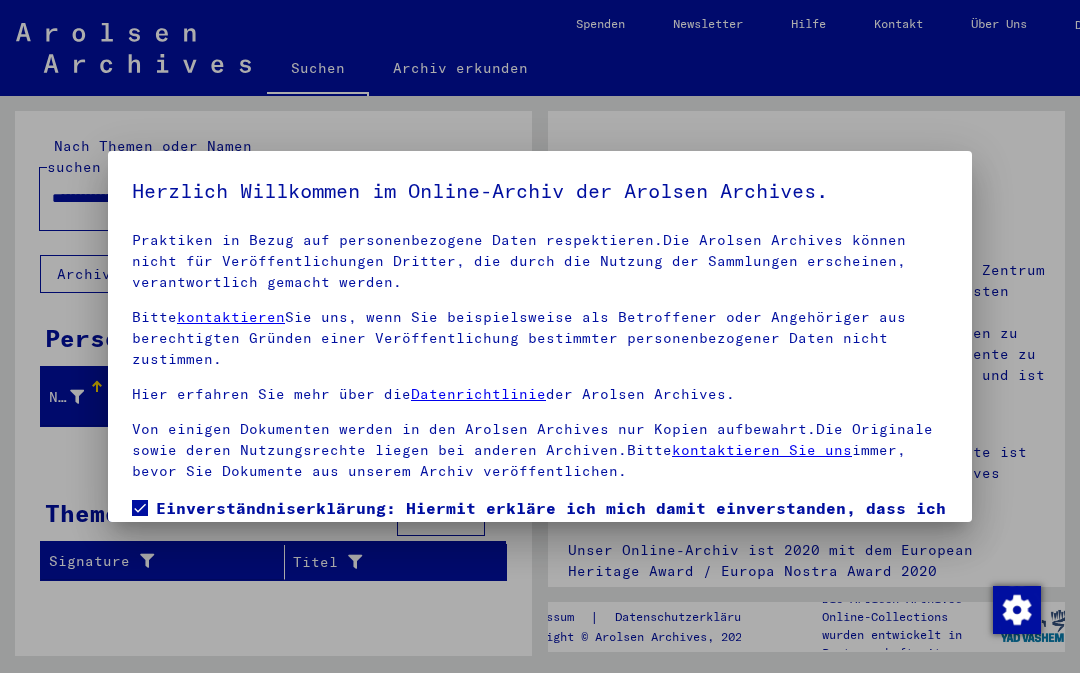 click on "Von einigen Dokumenten werden in den Arolsen Archives nur Kopien aufbewahrt.Die Originale sowie deren Nutzungsrechte liegen bei anderen Archiven.Bitte  kontaktieren Sie uns  immer, bevor Sie Dokumente aus unserem Archiv veröffentlichen." at bounding box center [540, 450] 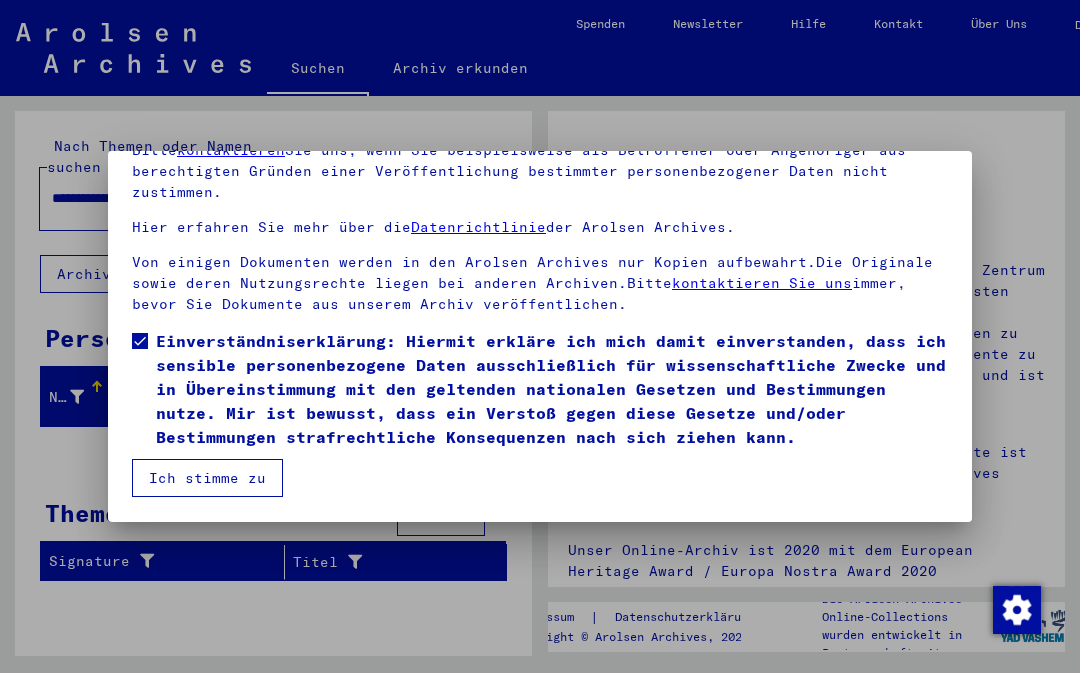 scroll, scrollTop: 167, scrollLeft: 0, axis: vertical 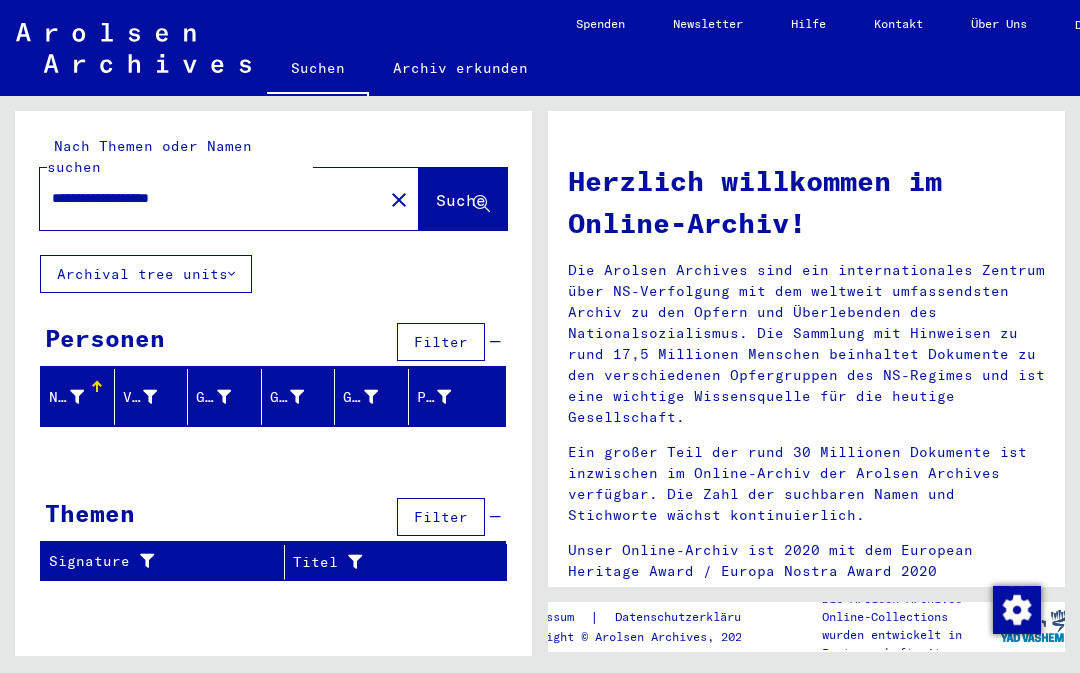 click on "**********" at bounding box center (205, 198) 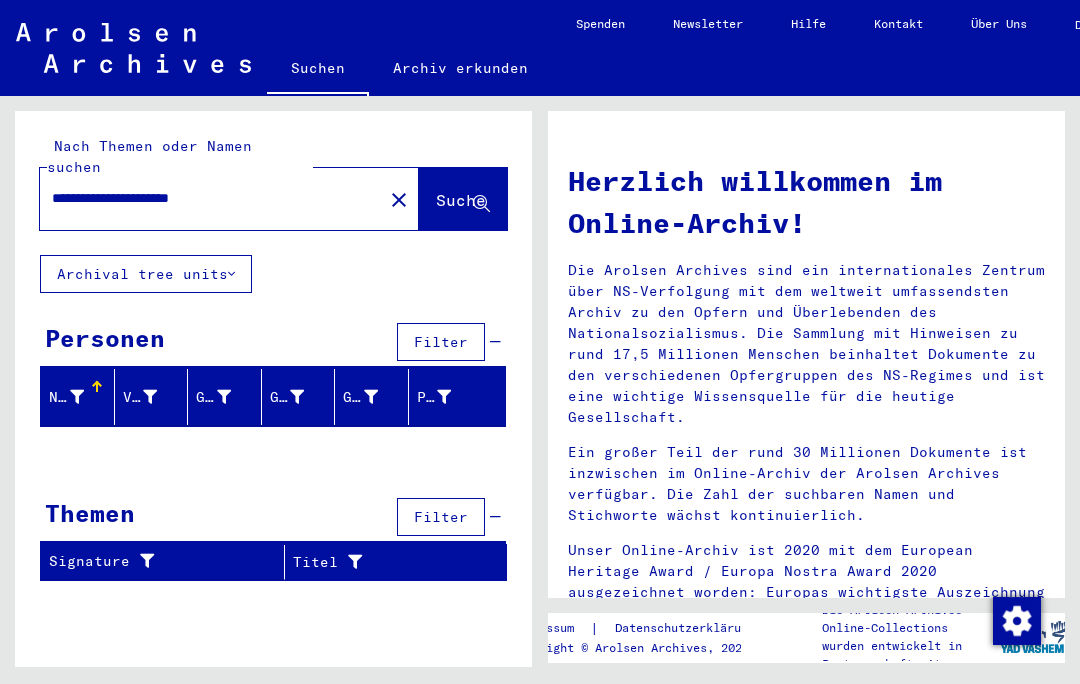 click on "Suche" 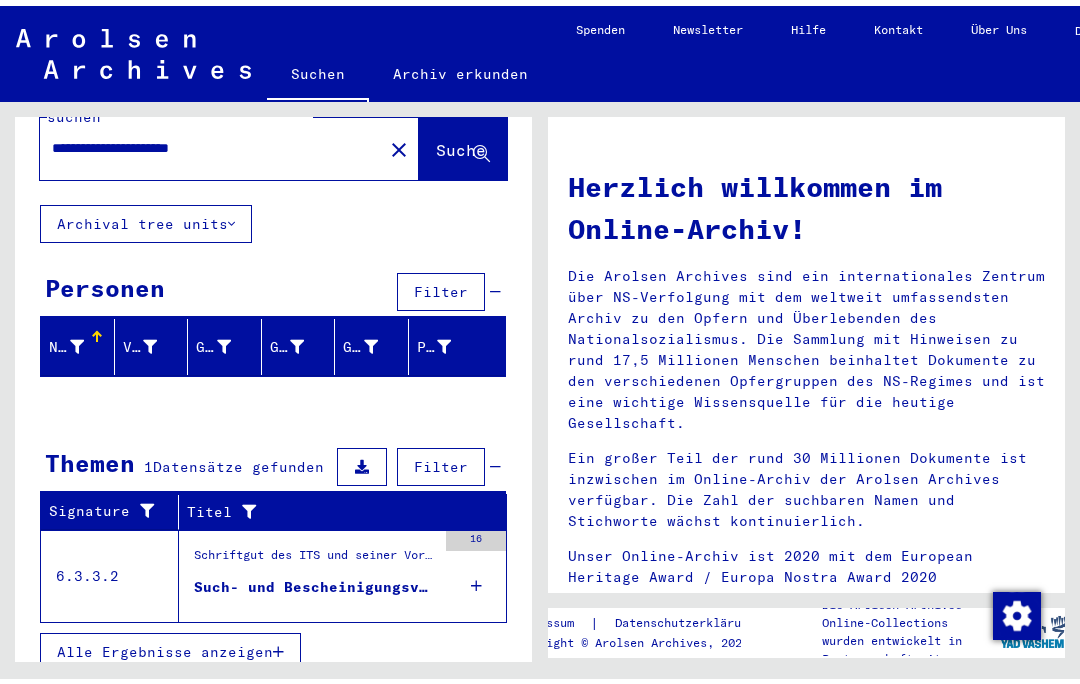scroll, scrollTop: 55, scrollLeft: 0, axis: vertical 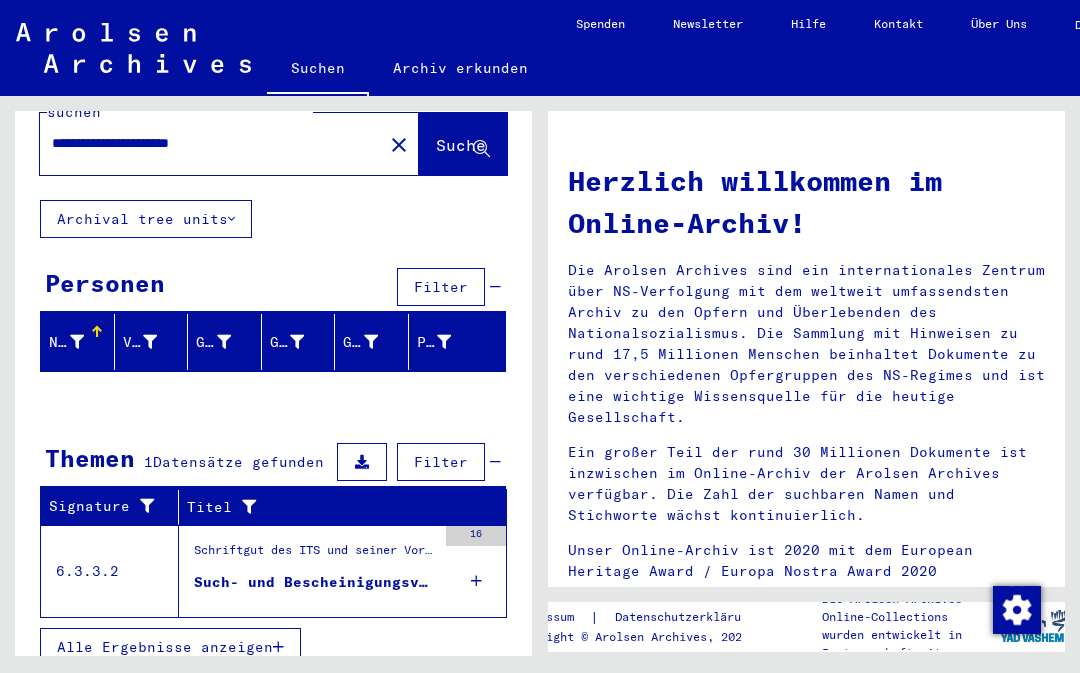 click on "**********" at bounding box center (205, 143) 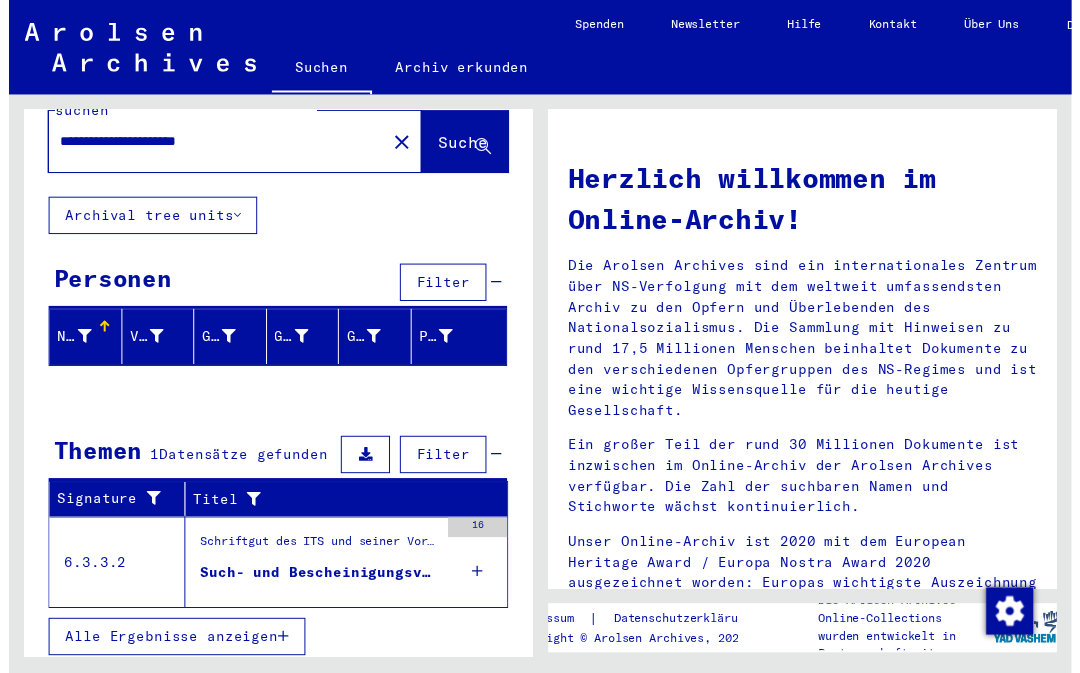 scroll, scrollTop: 44, scrollLeft: 0, axis: vertical 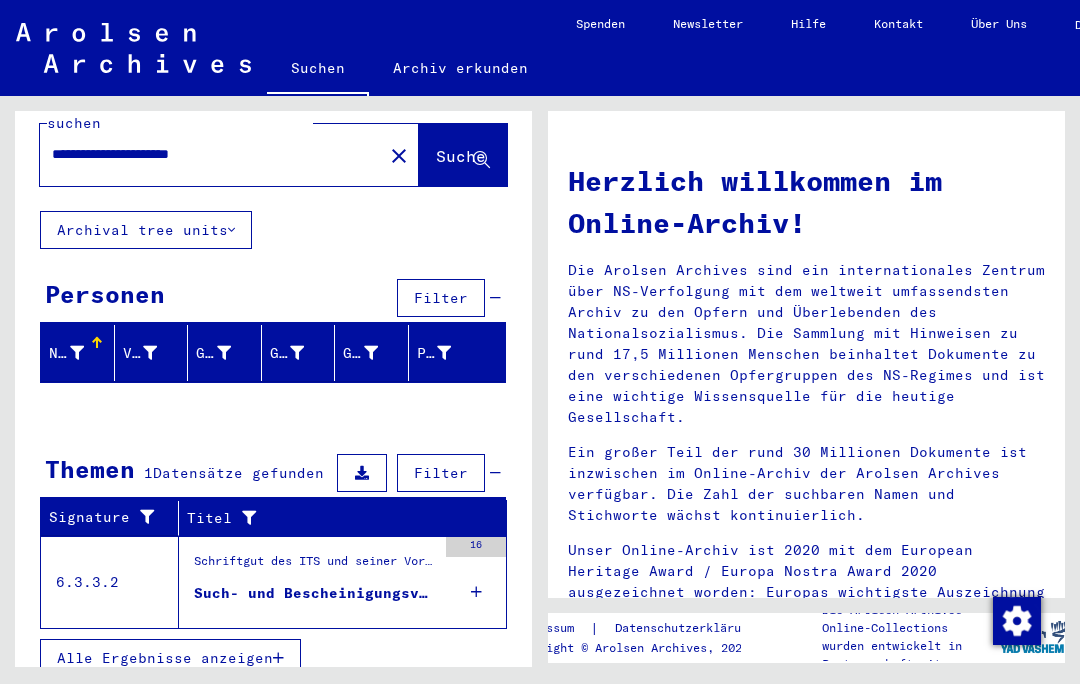 click on "**********" at bounding box center (205, 154) 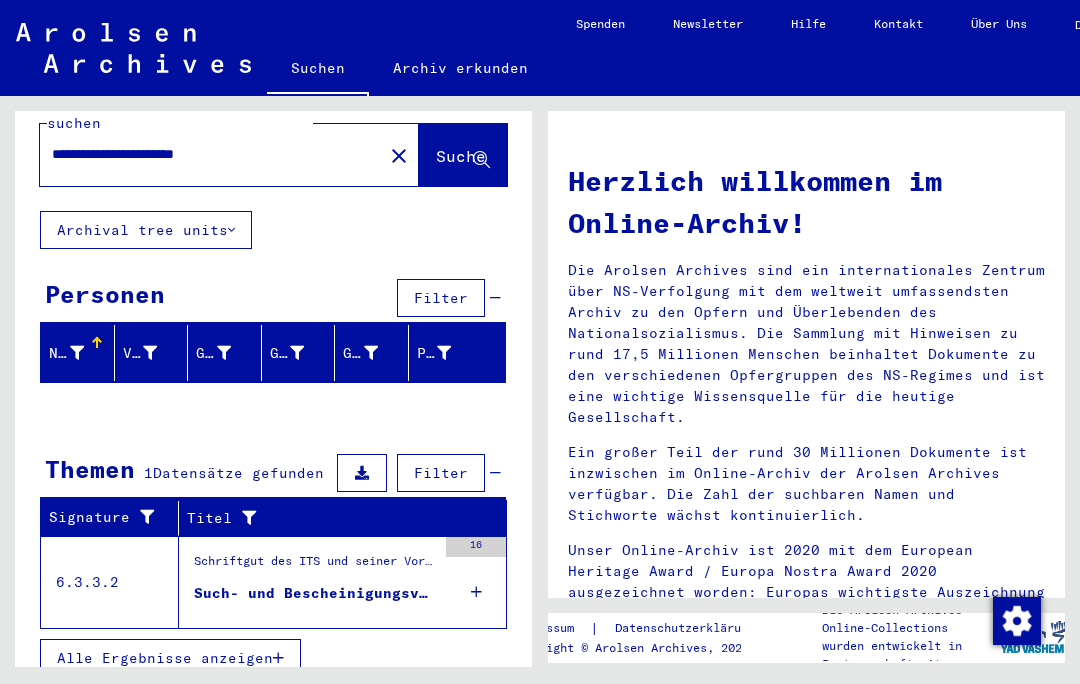 click on "**********" at bounding box center (205, 154) 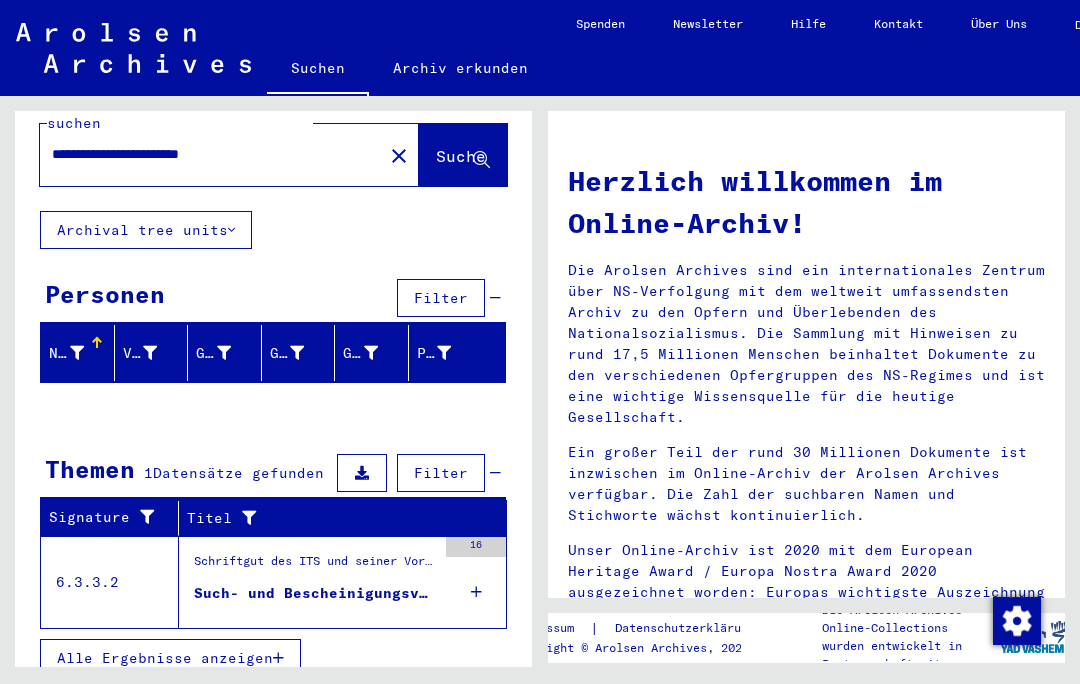 click 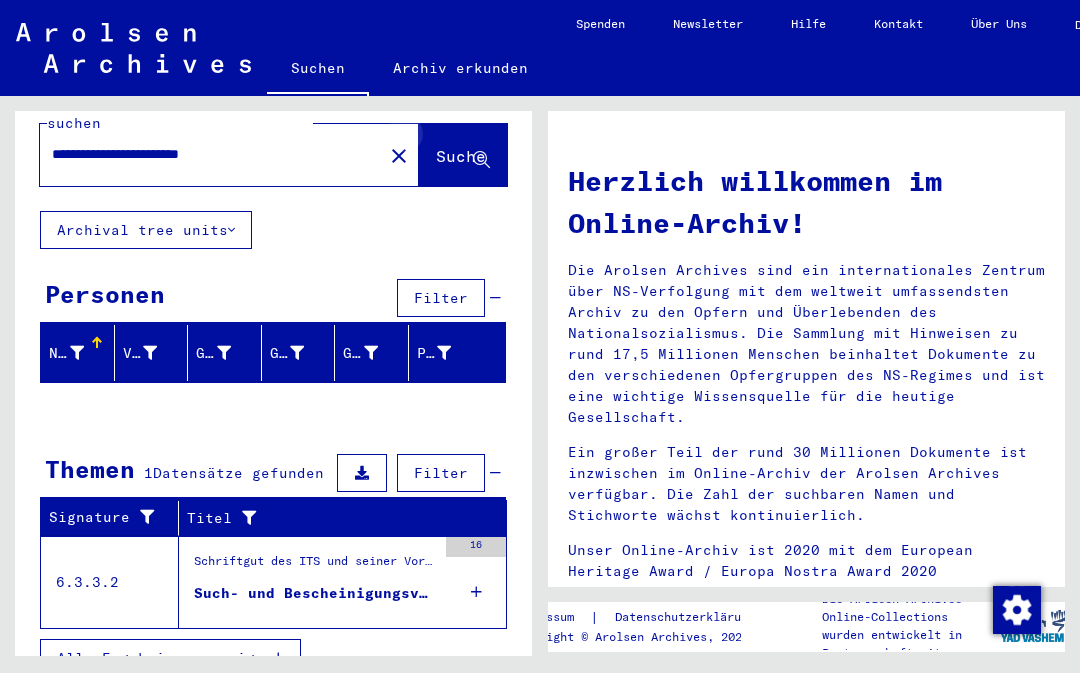 scroll, scrollTop: 0, scrollLeft: 0, axis: both 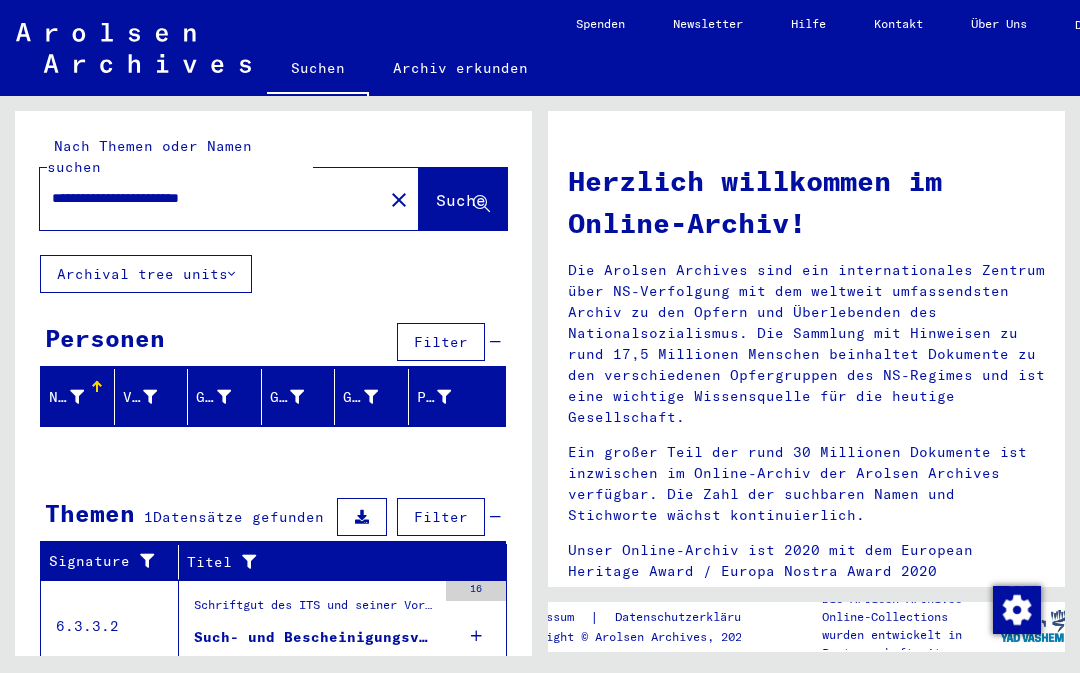 click on "**********" at bounding box center [205, 198] 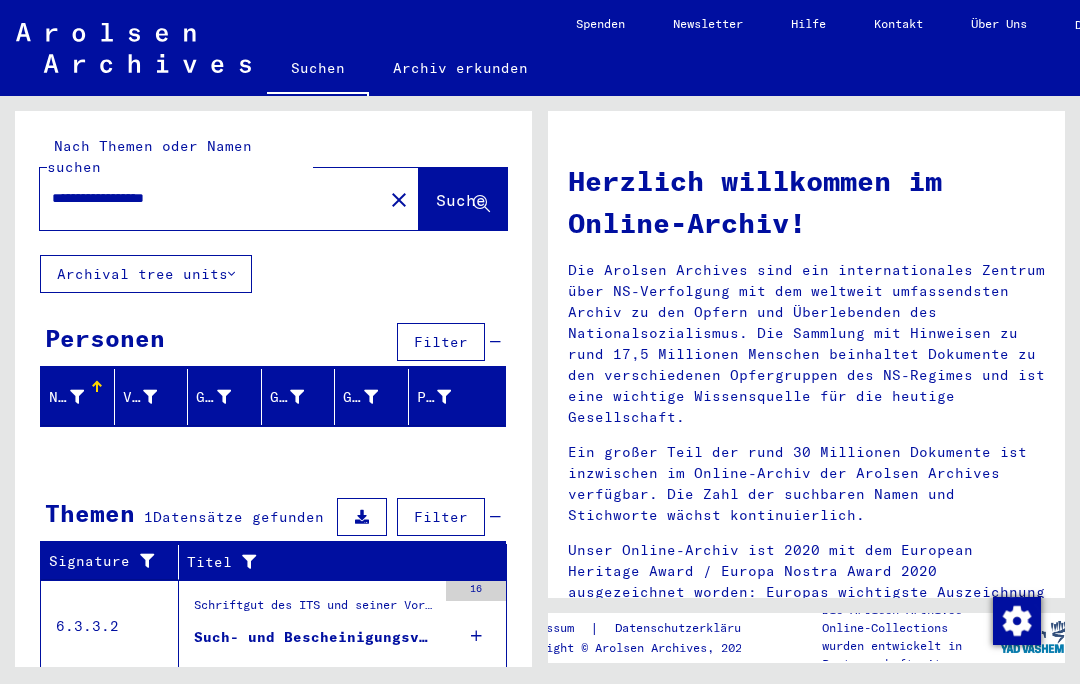 click on "Suche" 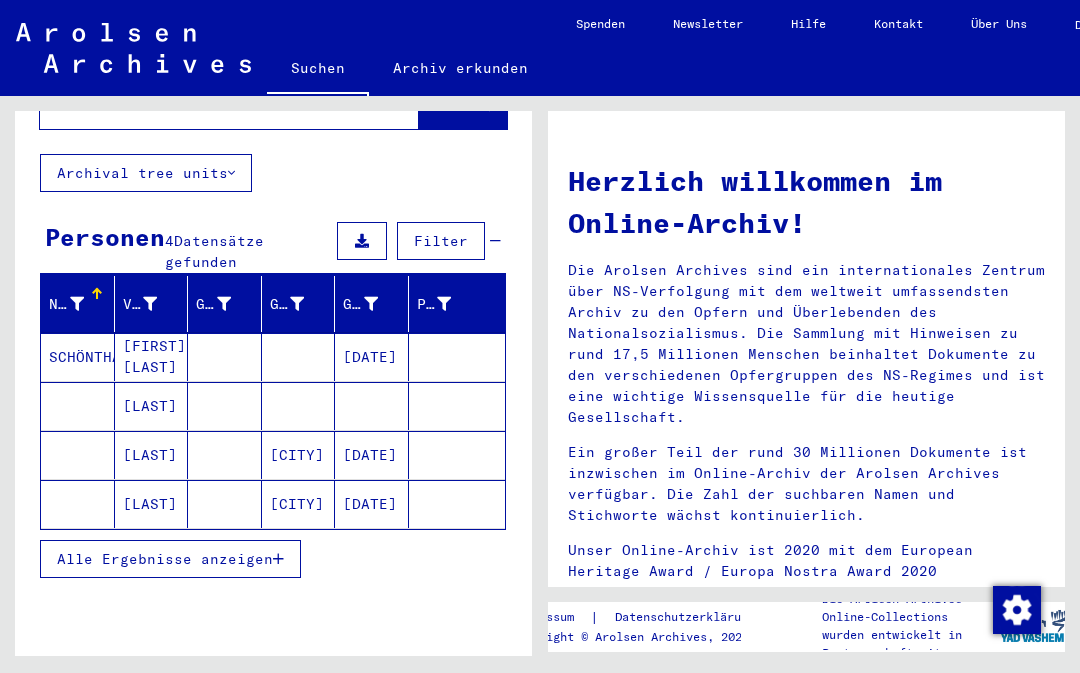 scroll, scrollTop: 118, scrollLeft: 0, axis: vertical 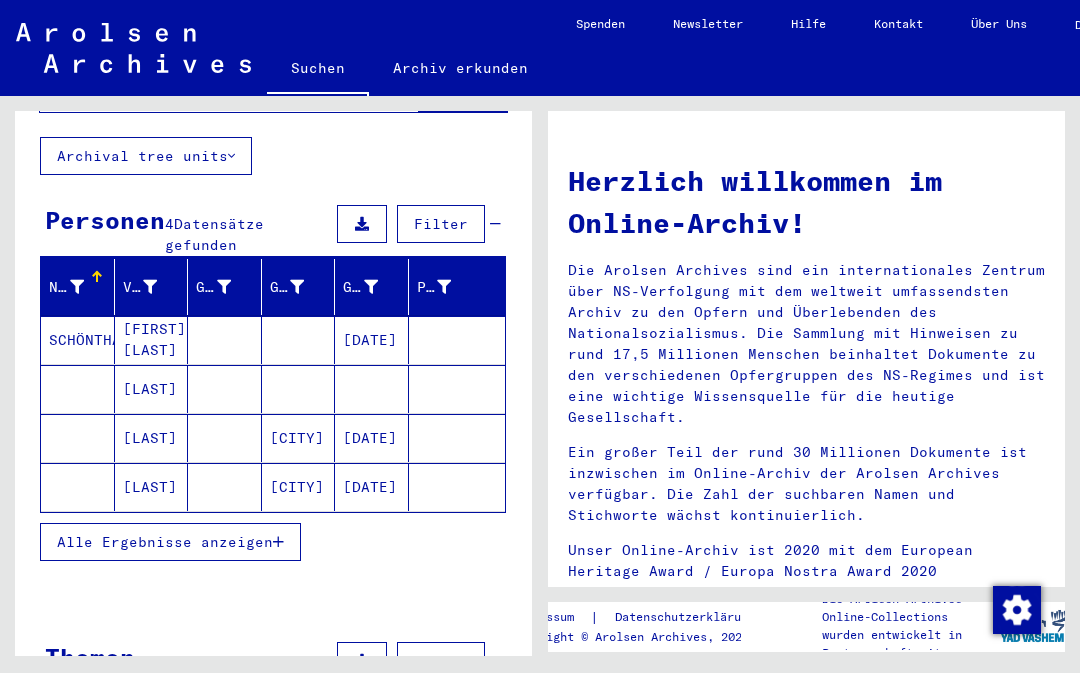 click at bounding box center [299, 438] 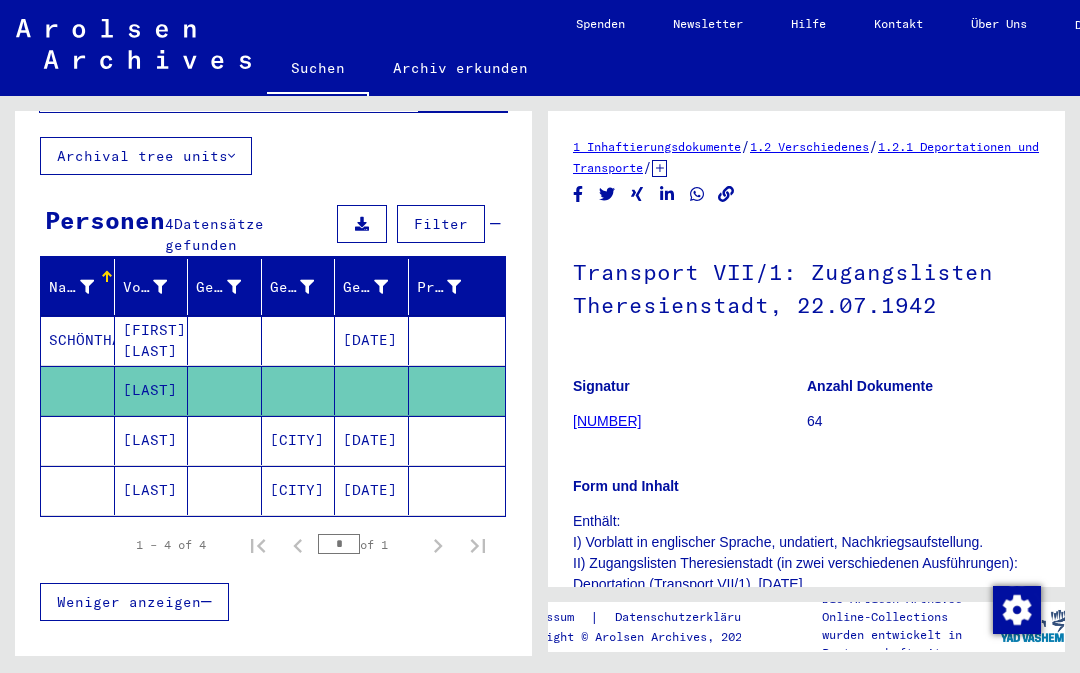 scroll, scrollTop: 0, scrollLeft: 0, axis: both 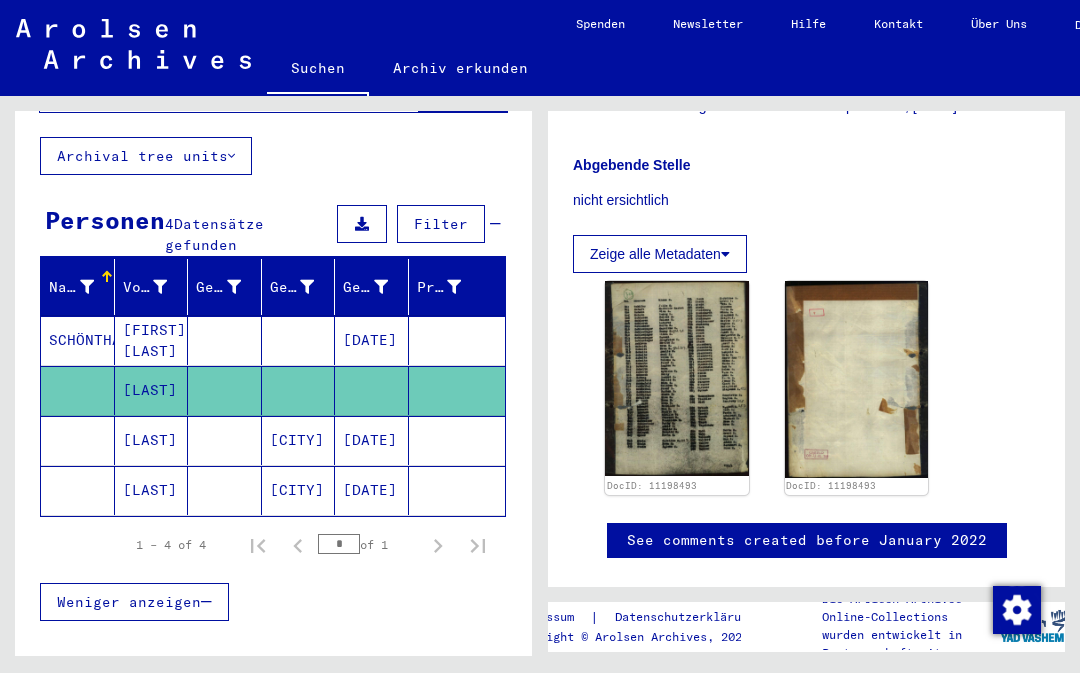 click 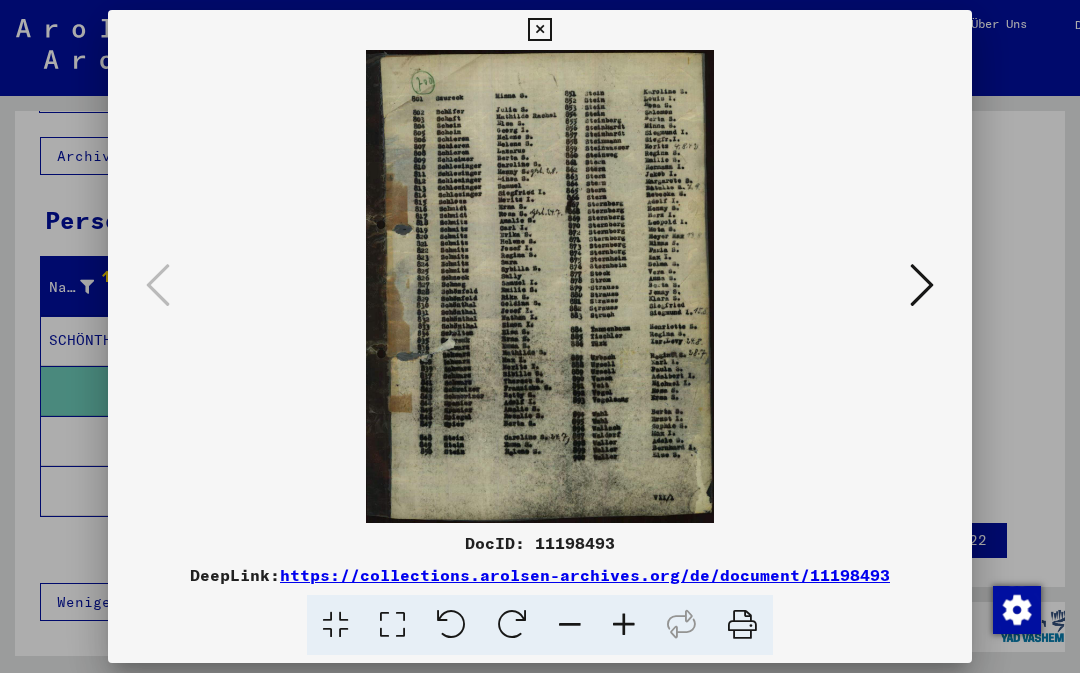 click at bounding box center (539, 30) 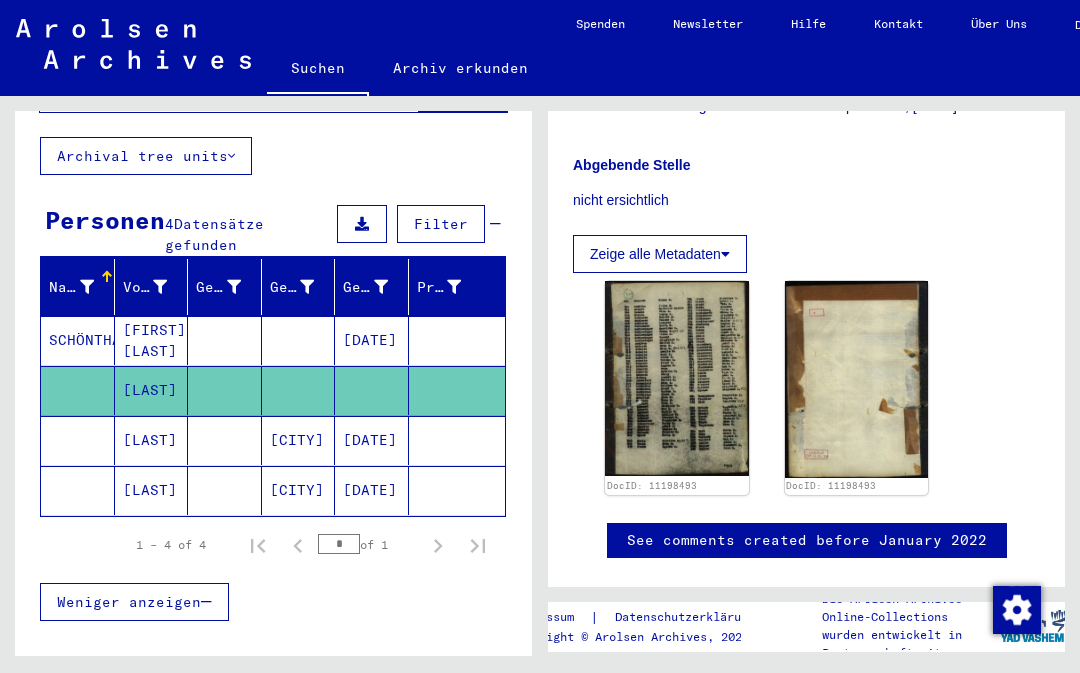 click on "[LAST]" at bounding box center [152, 490] 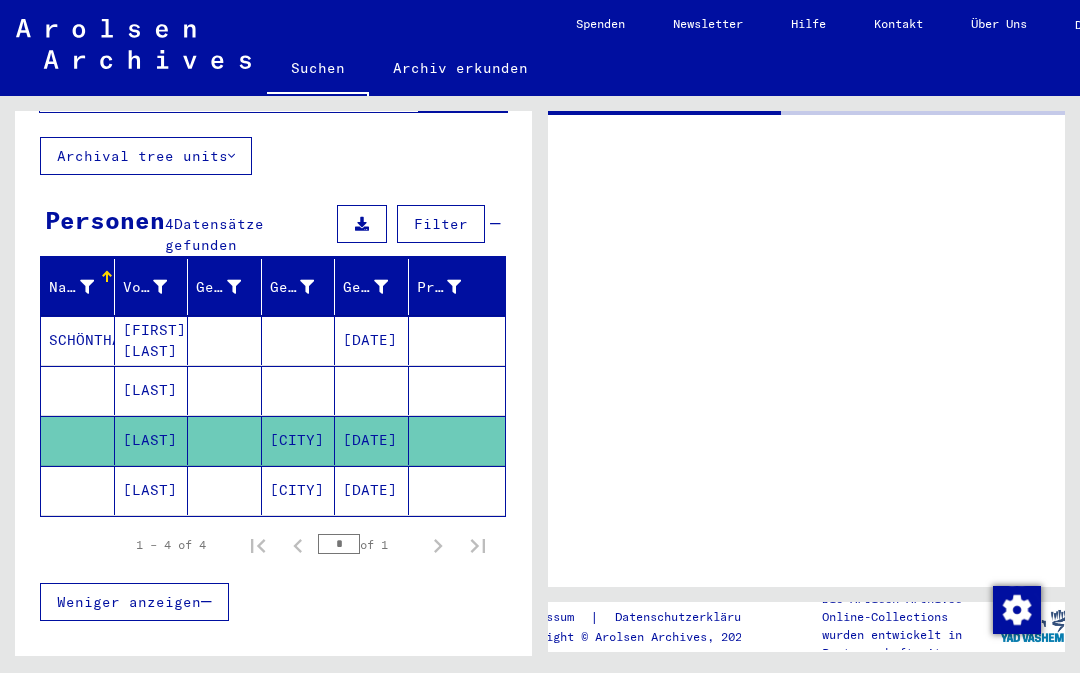 scroll, scrollTop: 0, scrollLeft: 0, axis: both 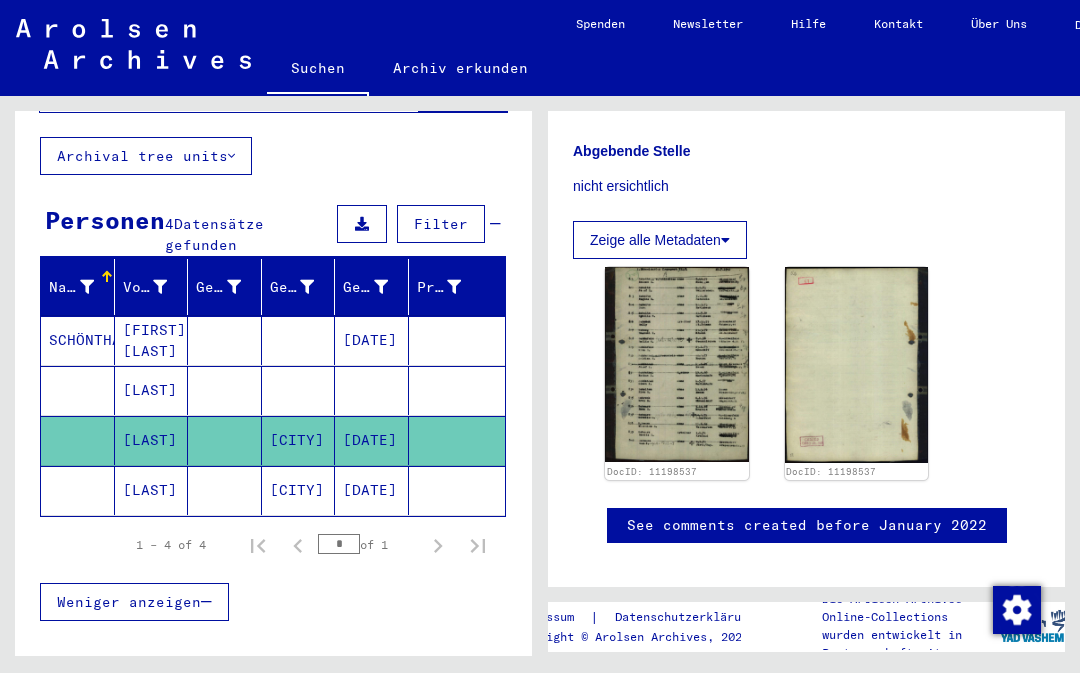click 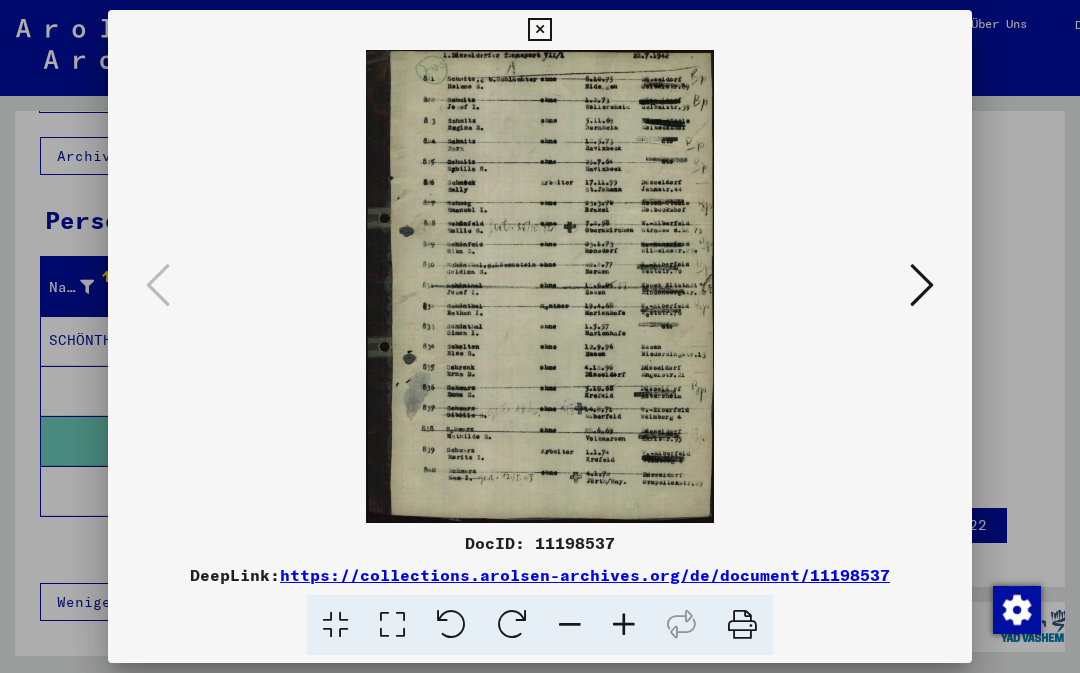 click at bounding box center (539, 30) 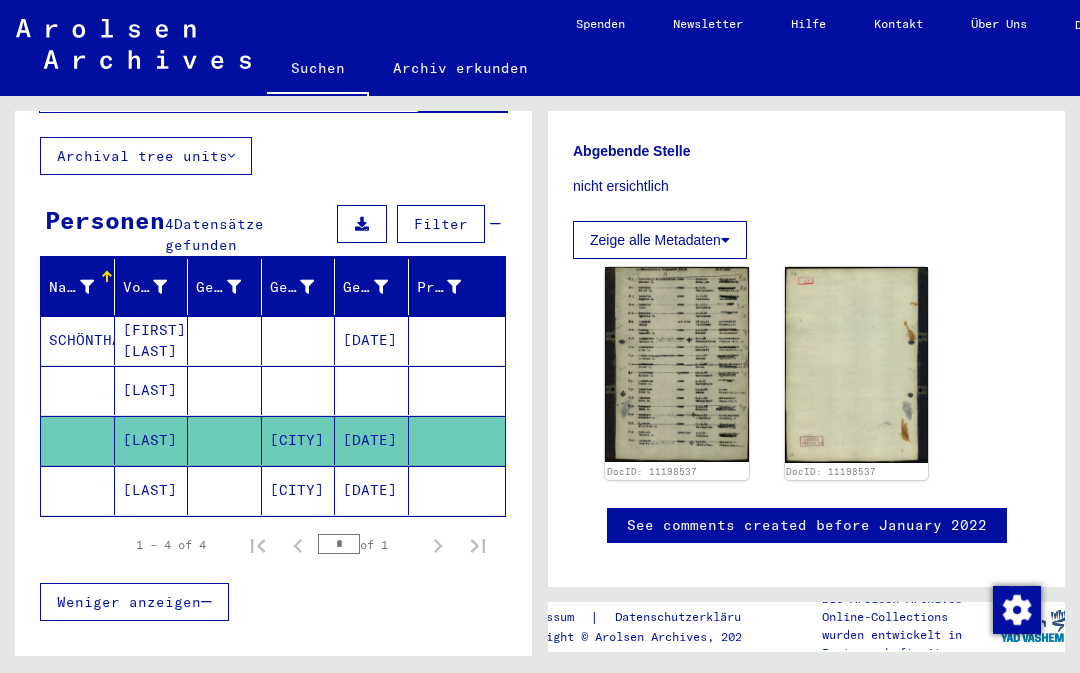 click on "[LAST]" 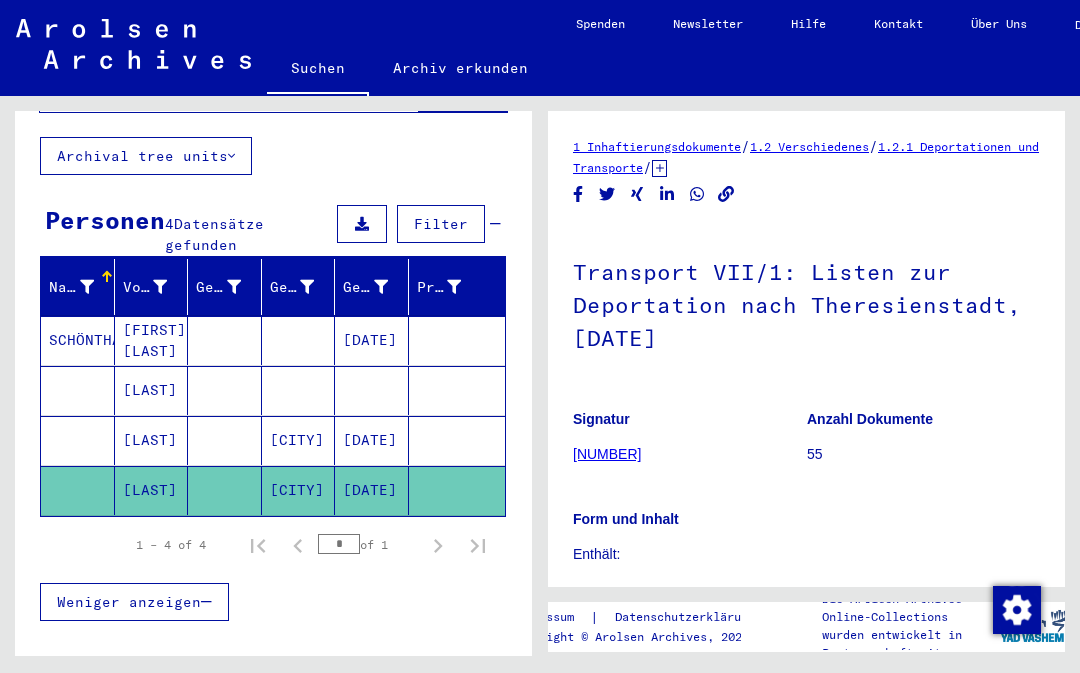 scroll, scrollTop: 0, scrollLeft: 0, axis: both 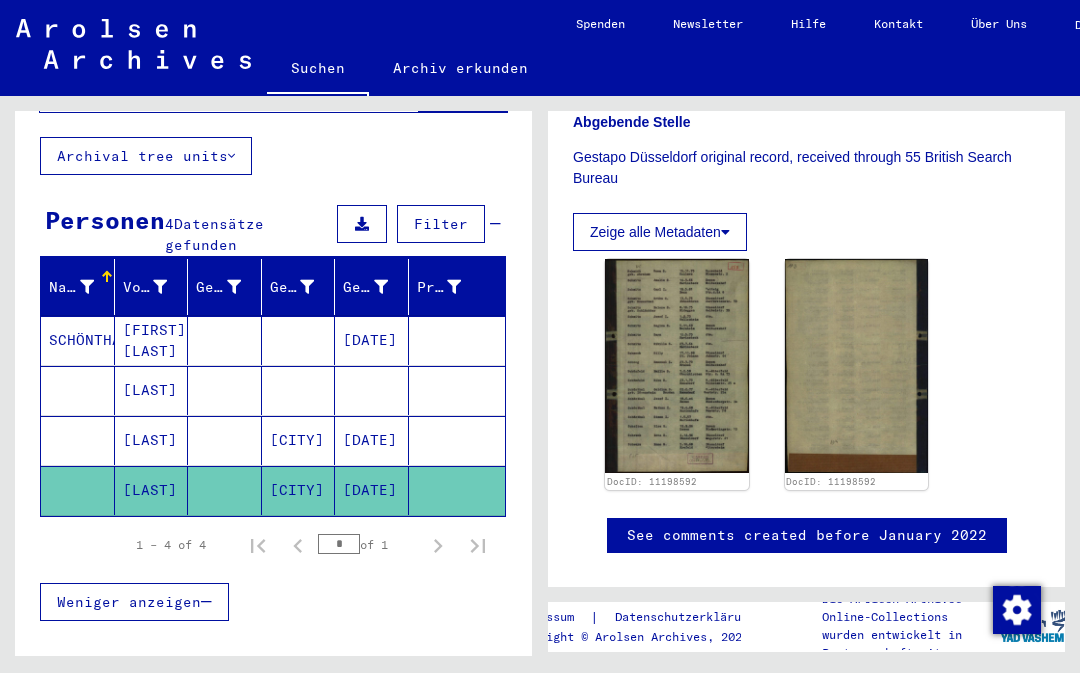 click 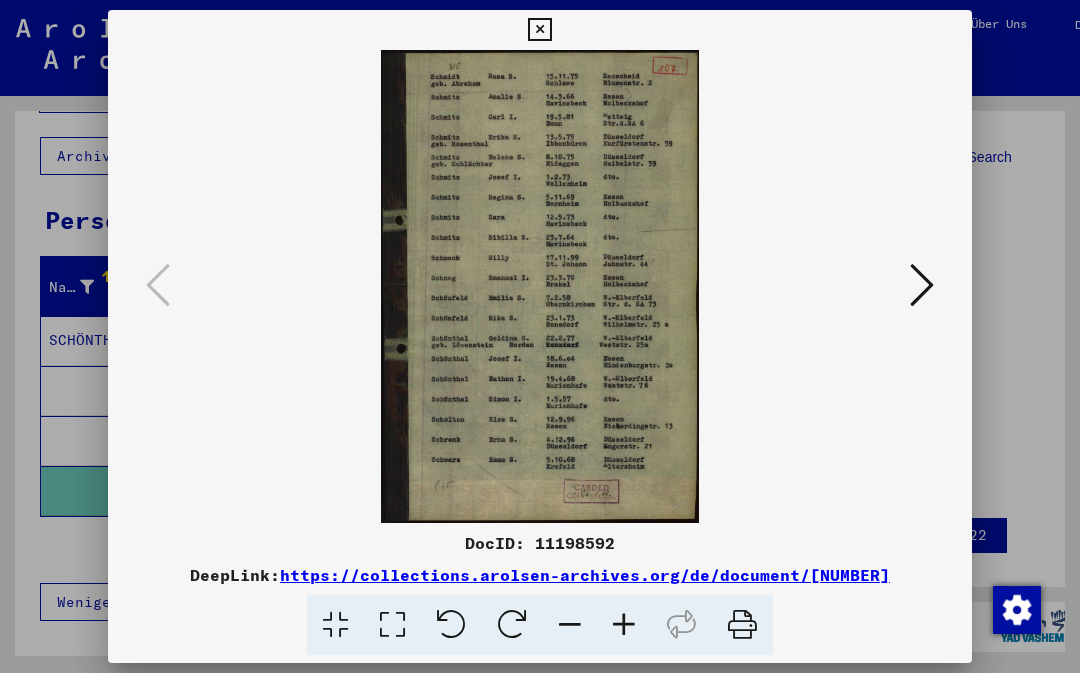 click at bounding box center [539, 30] 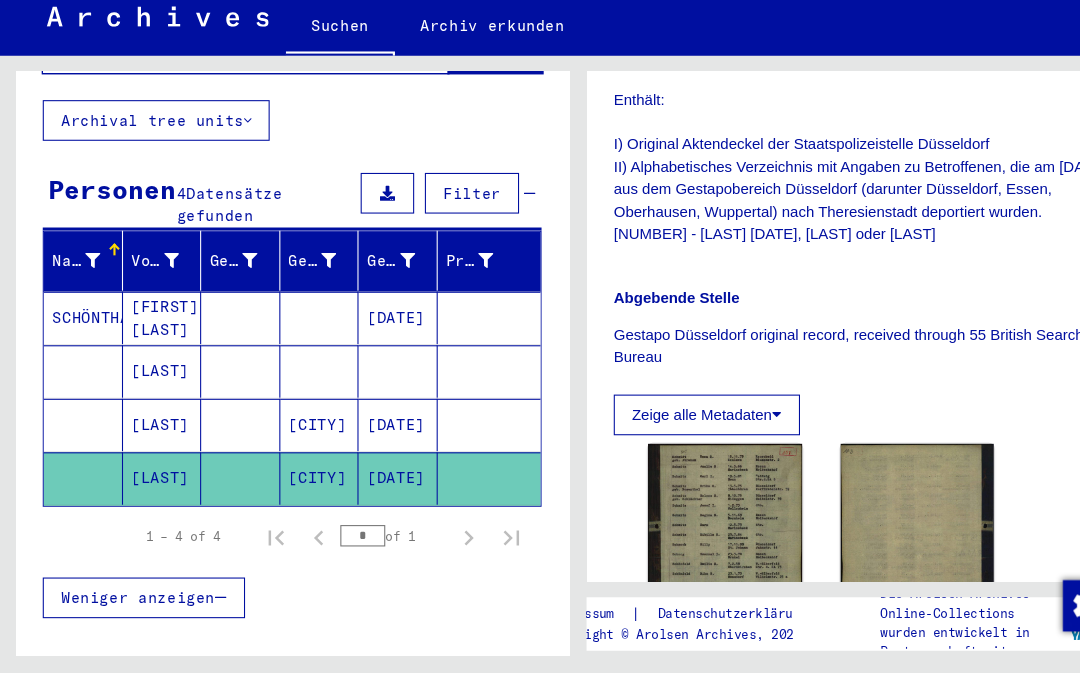 scroll, scrollTop: 415, scrollLeft: 0, axis: vertical 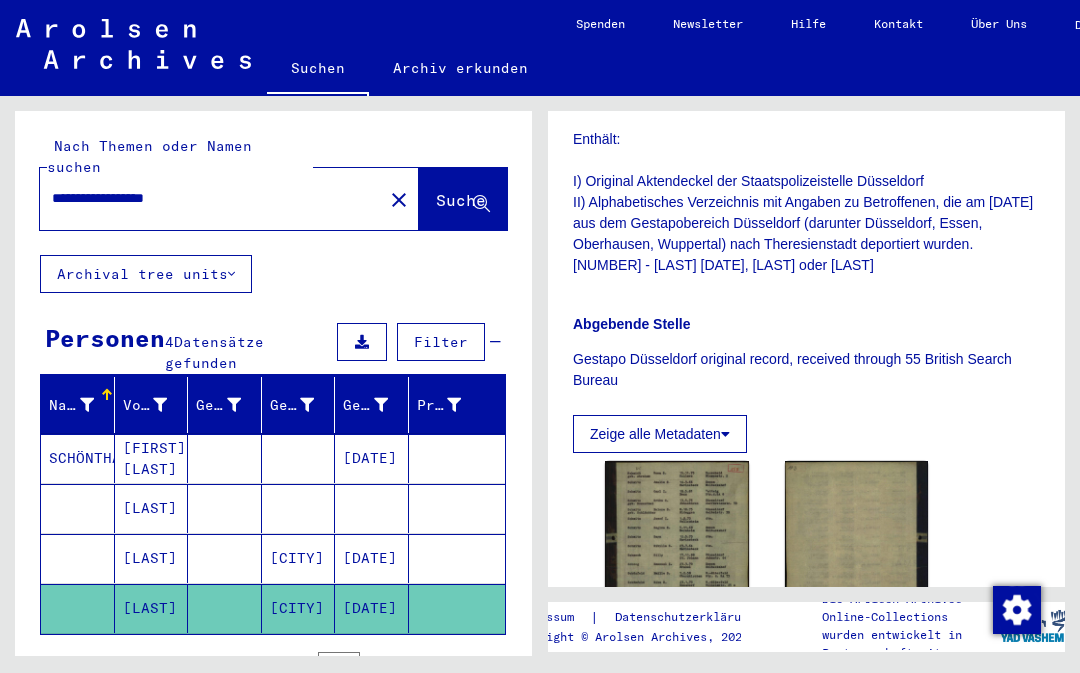 click on "**********" at bounding box center [211, 198] 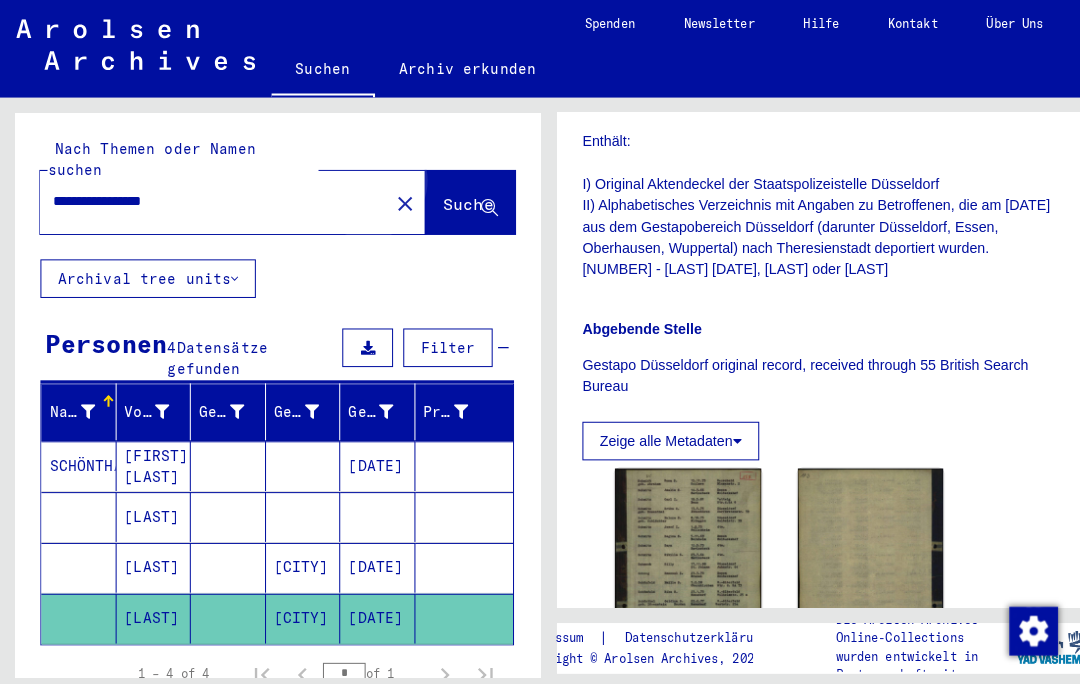 click on "Suche" 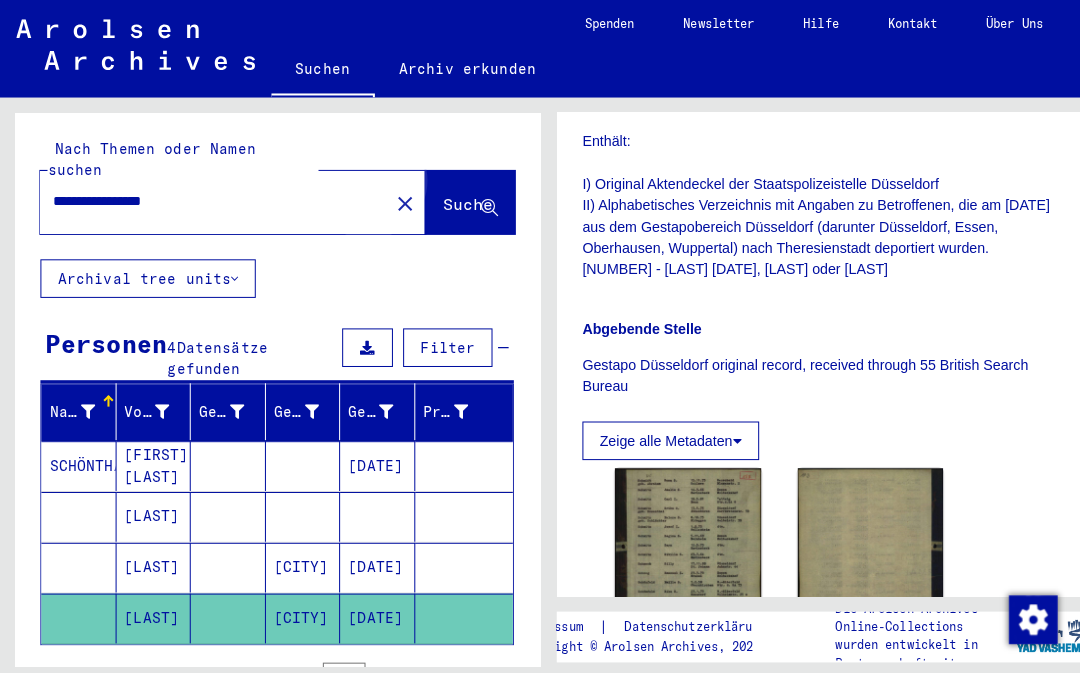 scroll, scrollTop: 0, scrollLeft: 0, axis: both 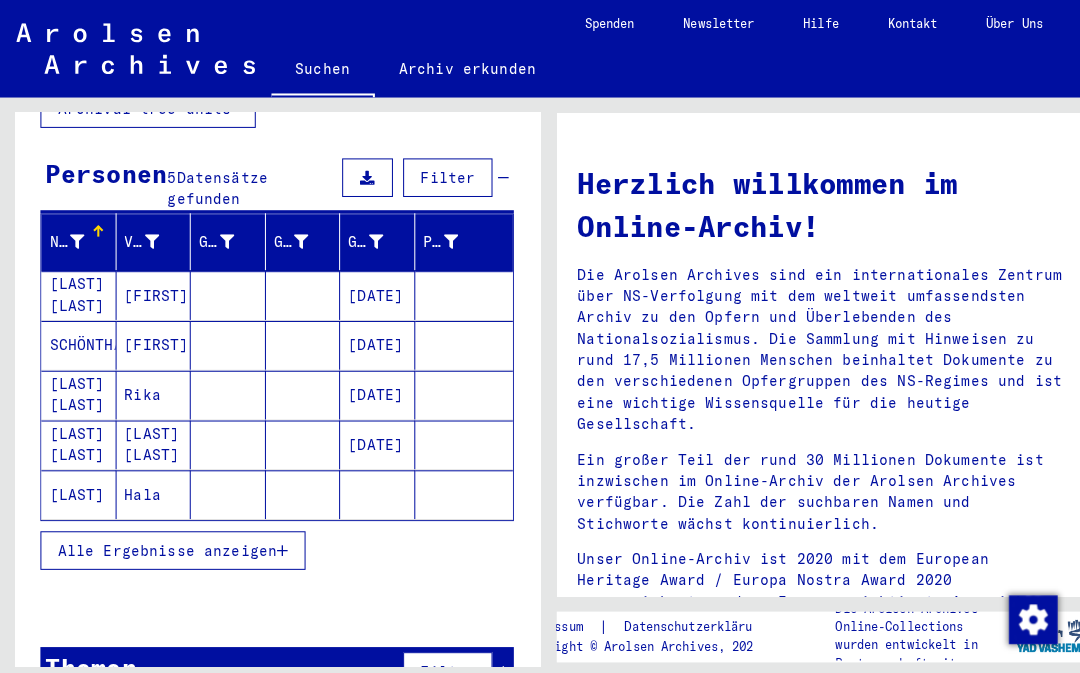 click on "Alle Ergebnisse anzeigen" at bounding box center [165, 542] 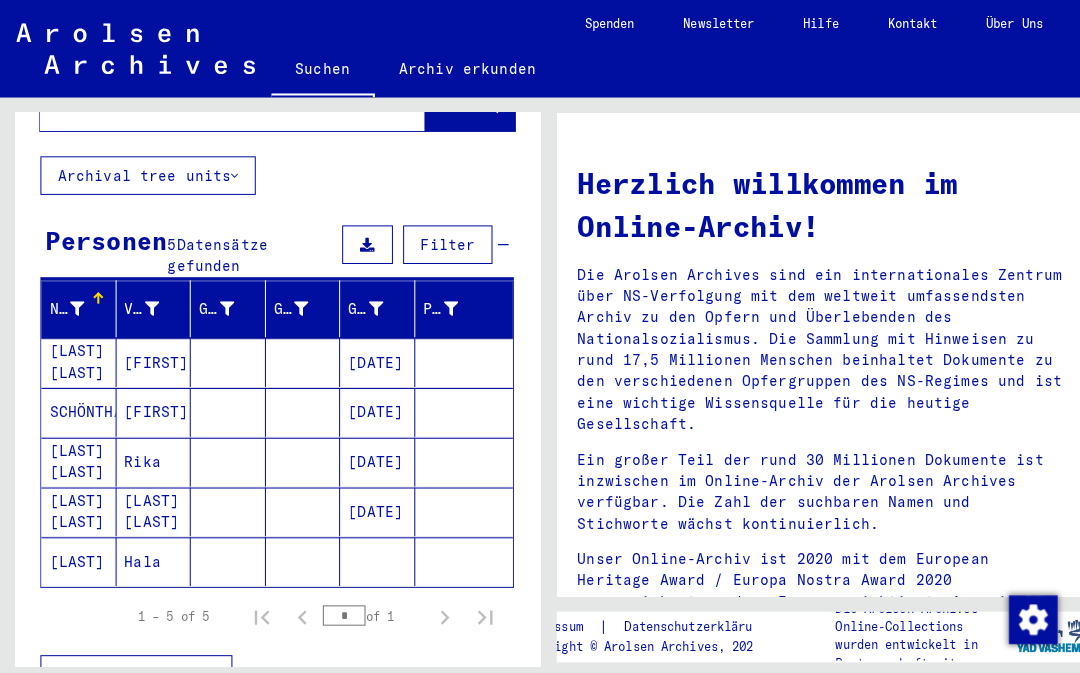scroll, scrollTop: 106, scrollLeft: 0, axis: vertical 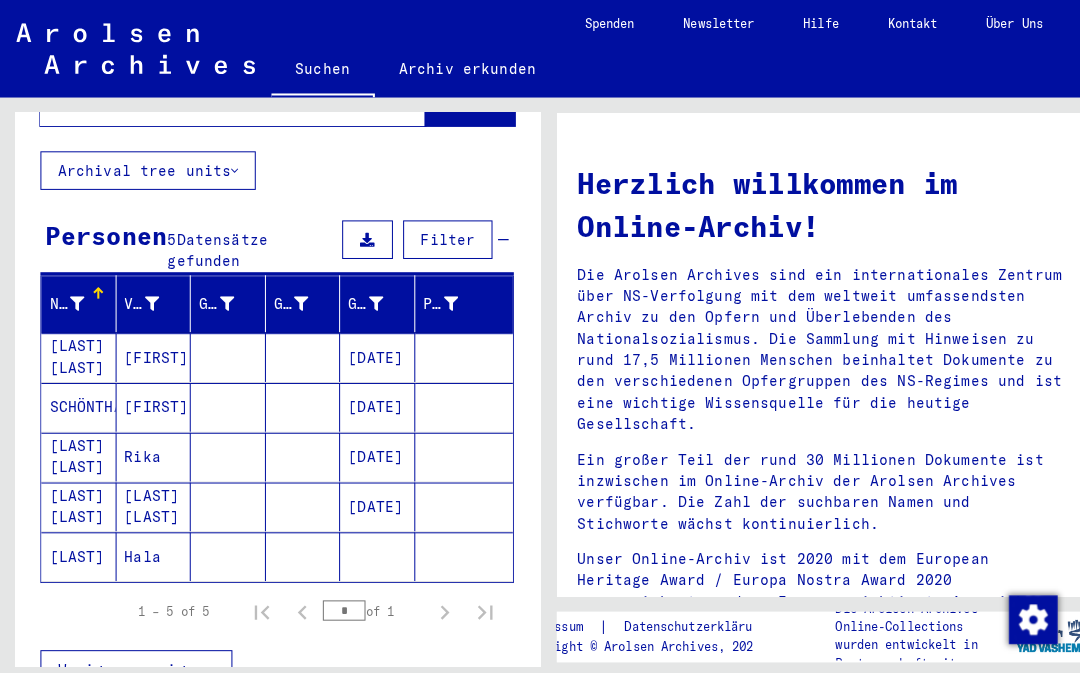 click on "[FIRST]" at bounding box center (152, 450) 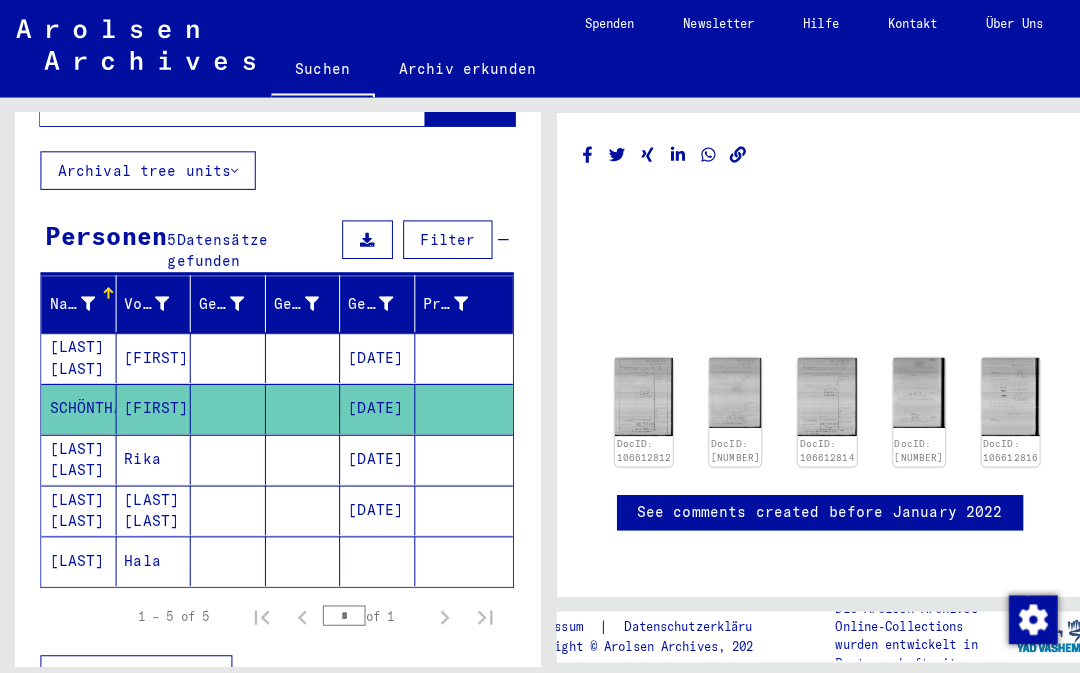 scroll, scrollTop: 0, scrollLeft: 0, axis: both 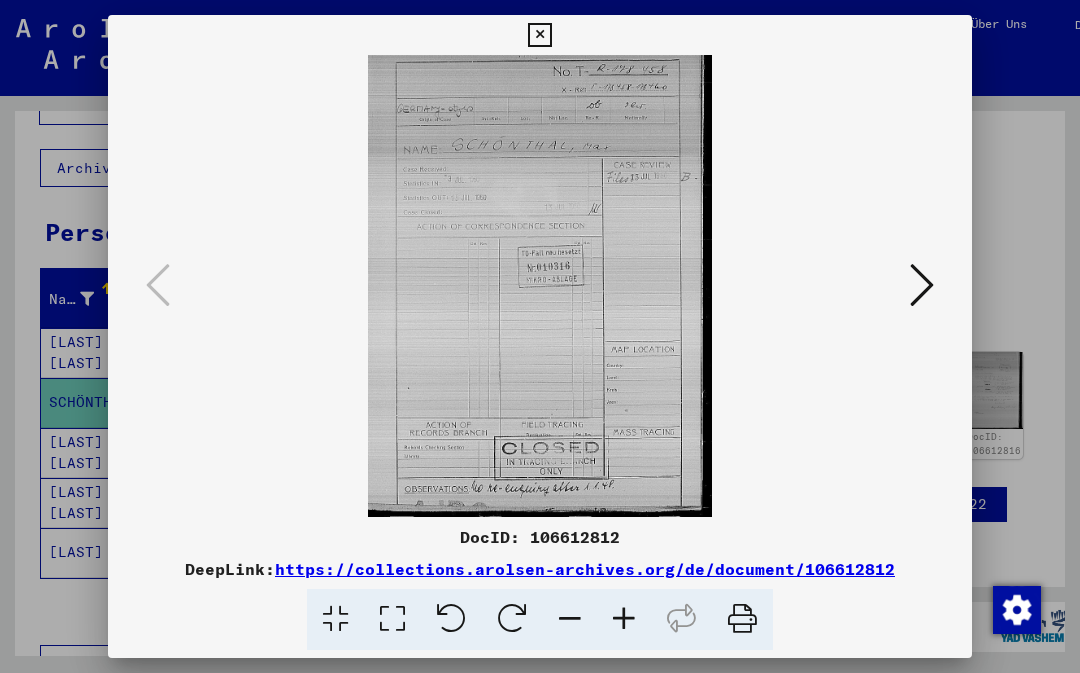 click at bounding box center (922, 286) 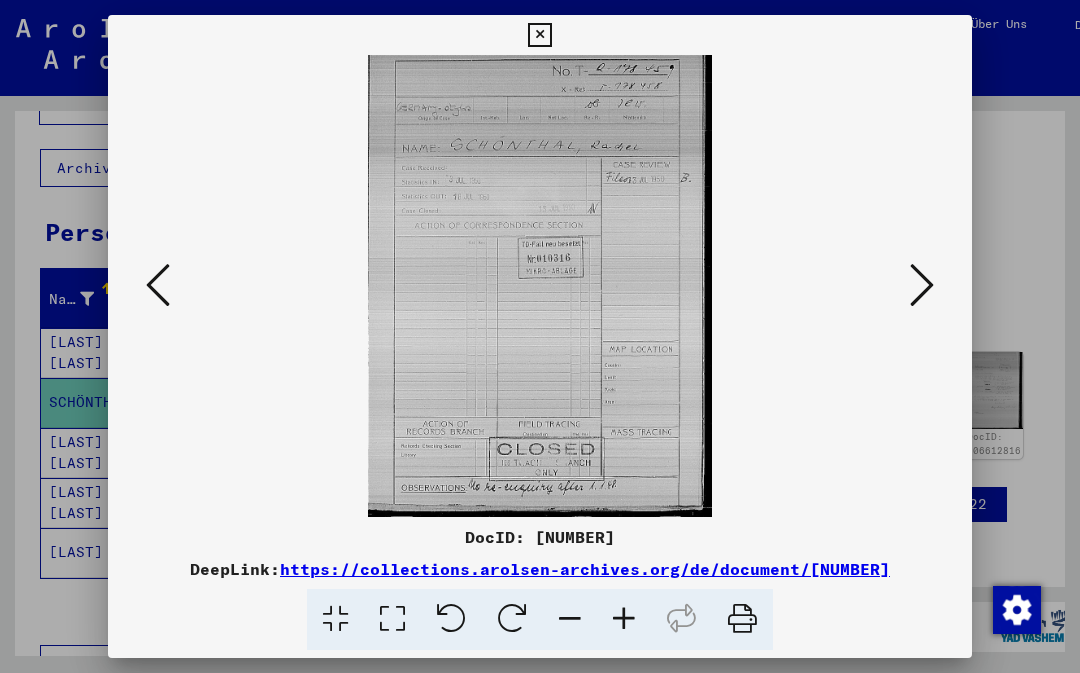 click at bounding box center [922, 285] 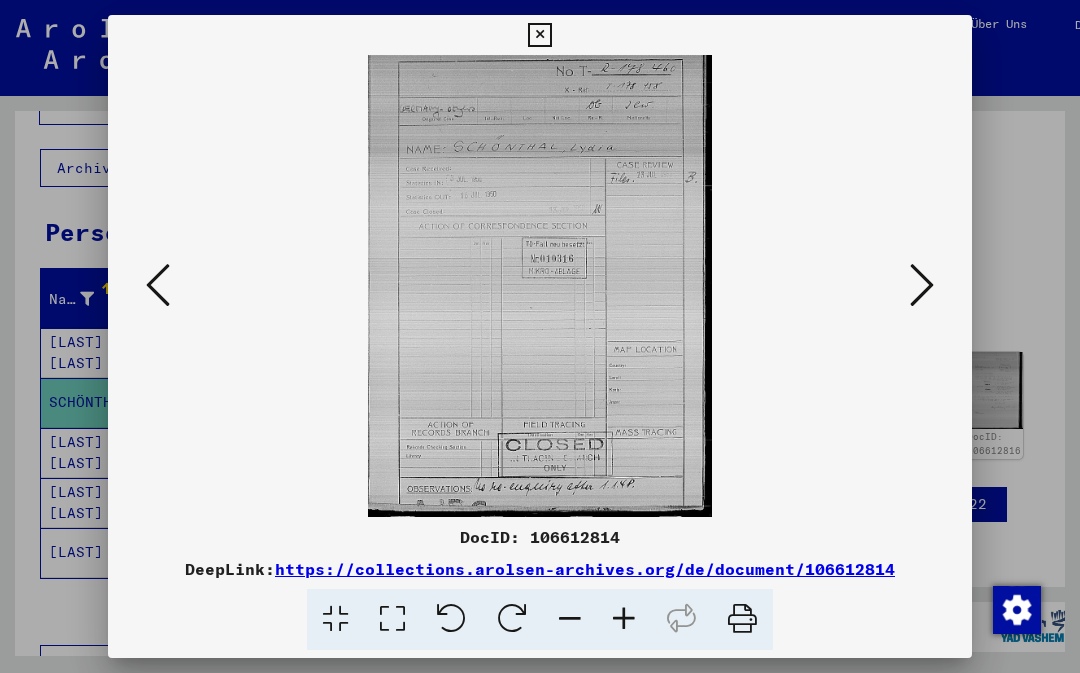click at bounding box center [922, 285] 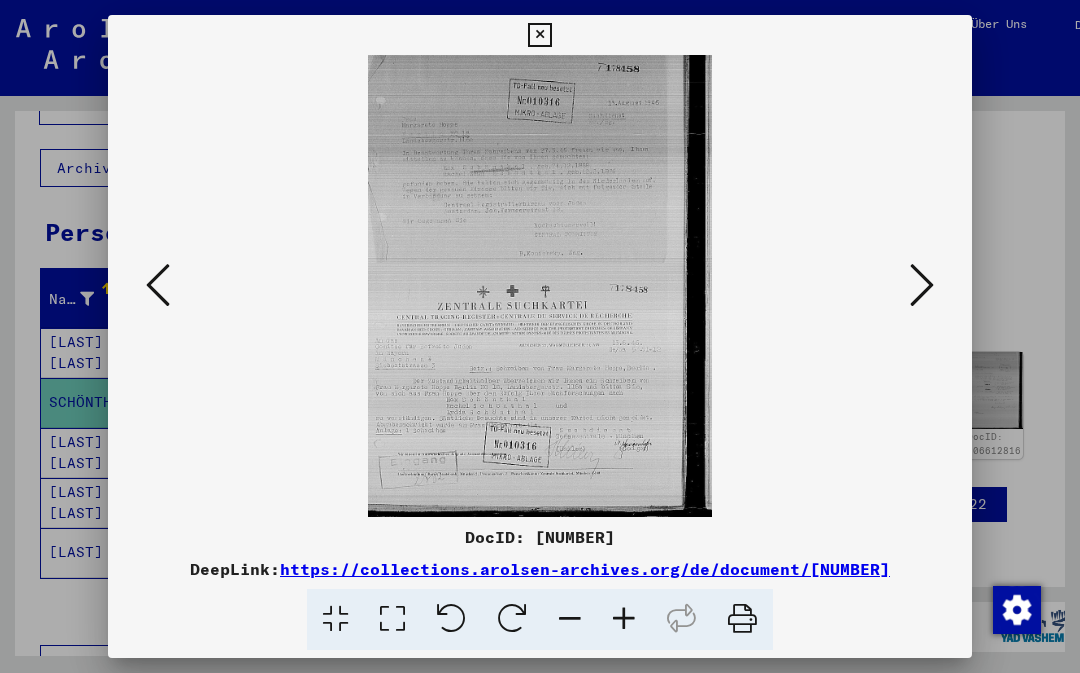 click at bounding box center (539, 35) 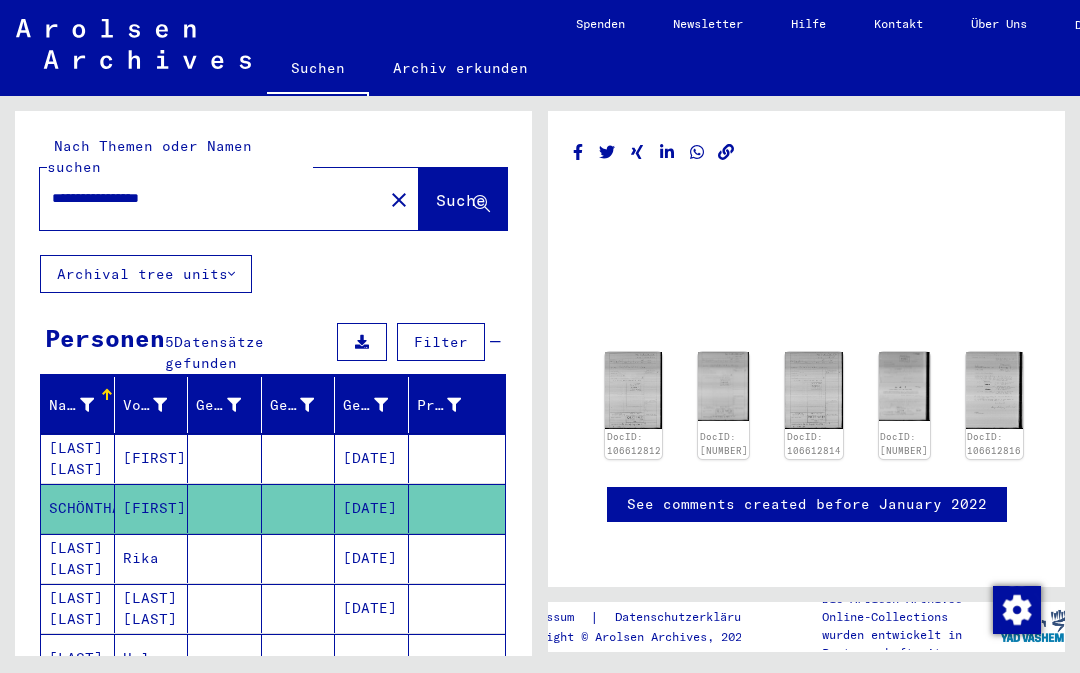 scroll, scrollTop: 0, scrollLeft: 0, axis: both 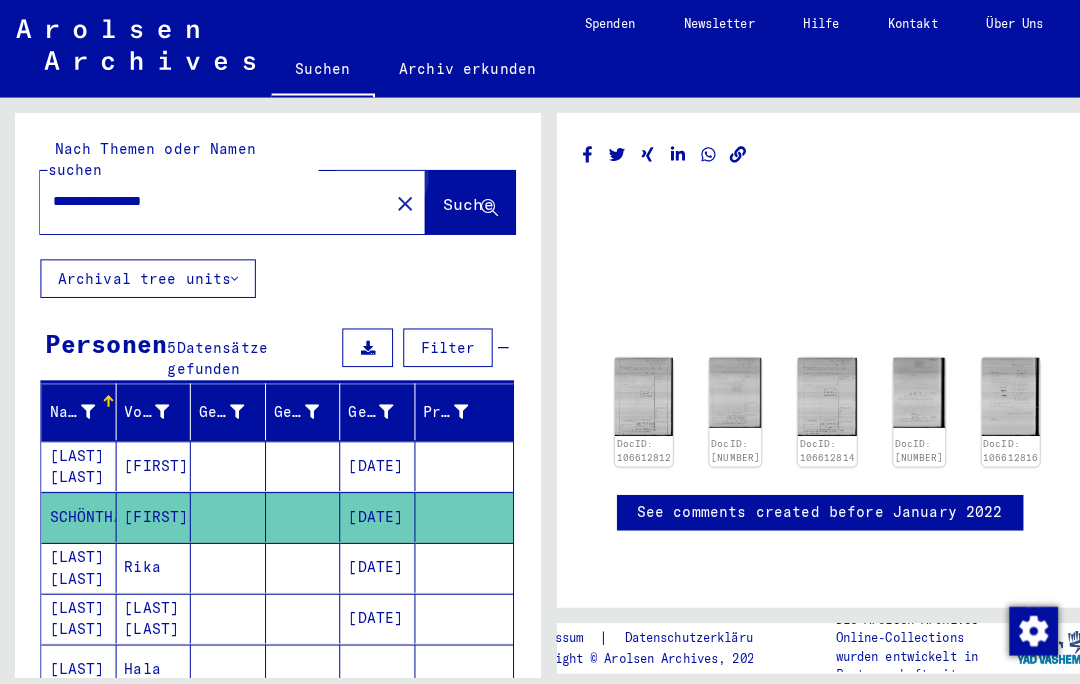 type on "**********" 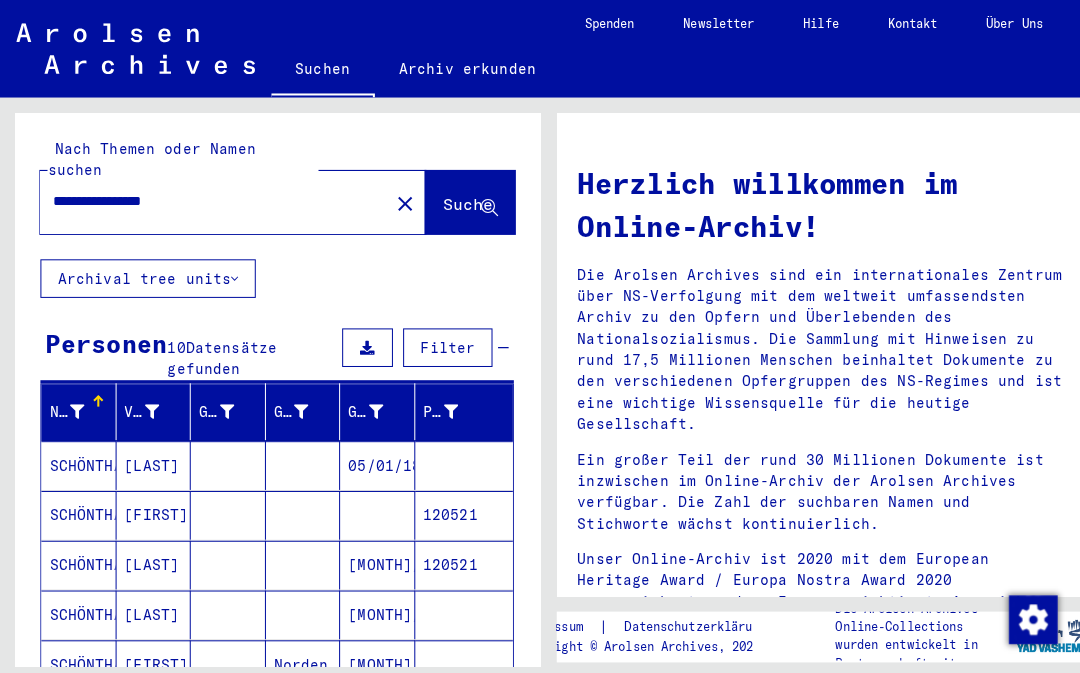click on "[LAST]" at bounding box center (152, 507) 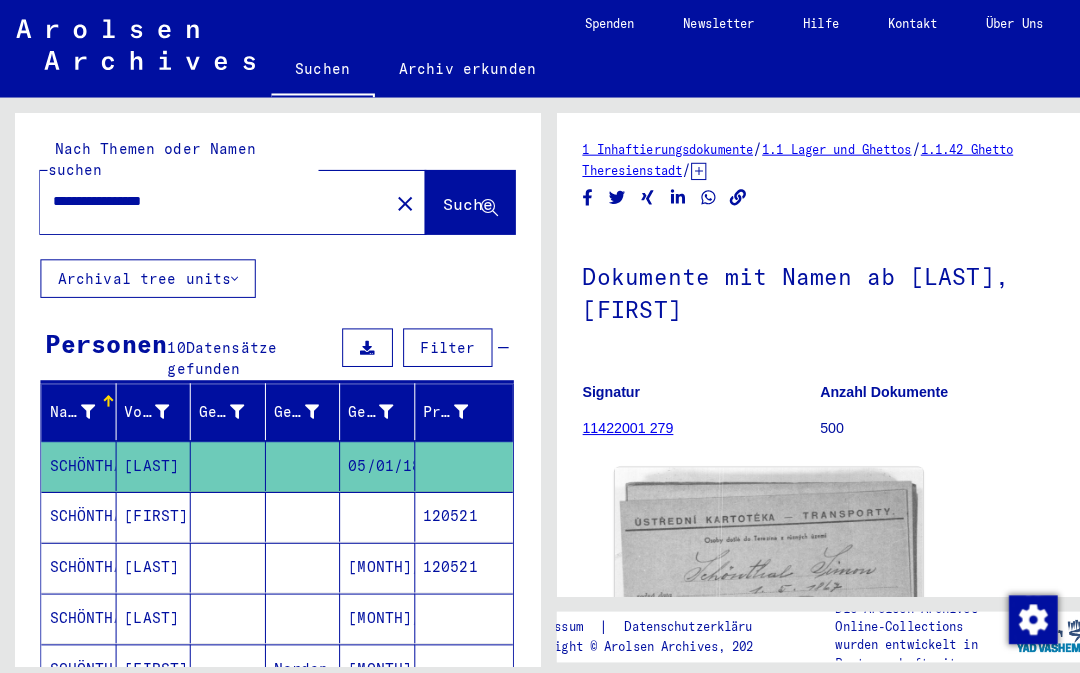 scroll, scrollTop: 0, scrollLeft: 0, axis: both 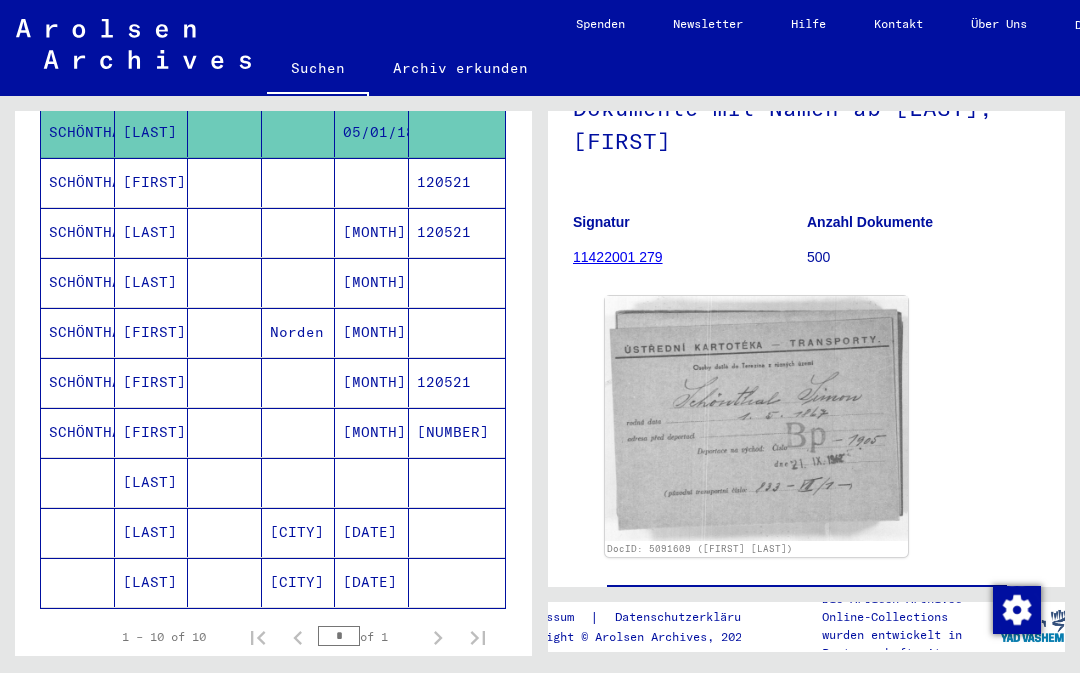 click on "[LAST]" at bounding box center [152, 582] 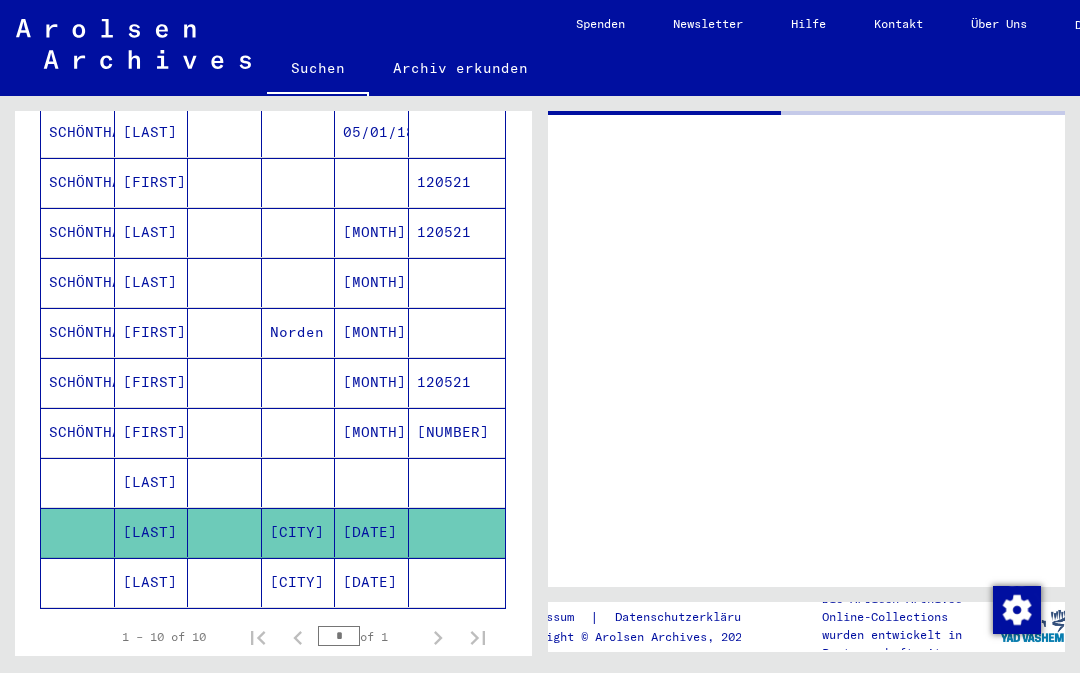 scroll, scrollTop: 0, scrollLeft: 0, axis: both 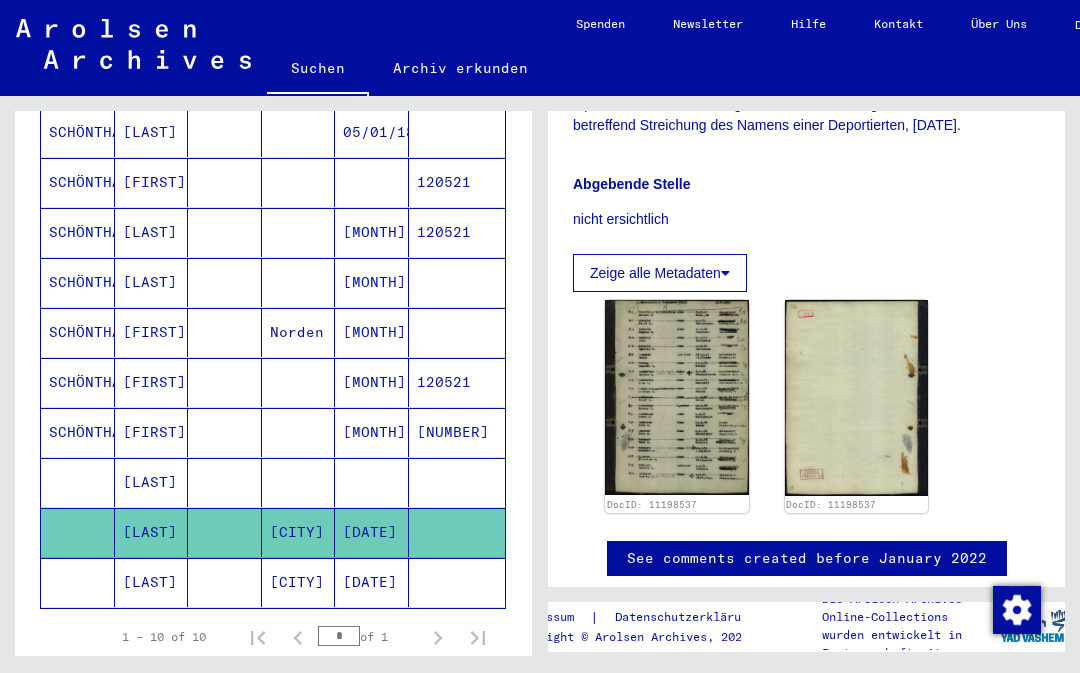 click 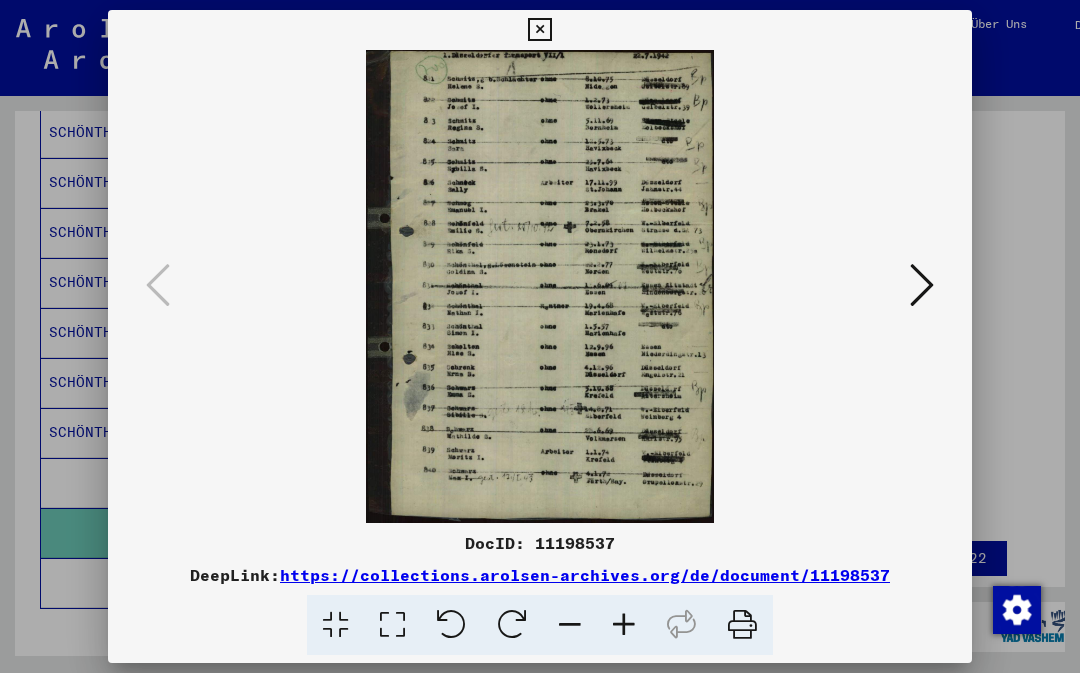 click at bounding box center (540, 336) 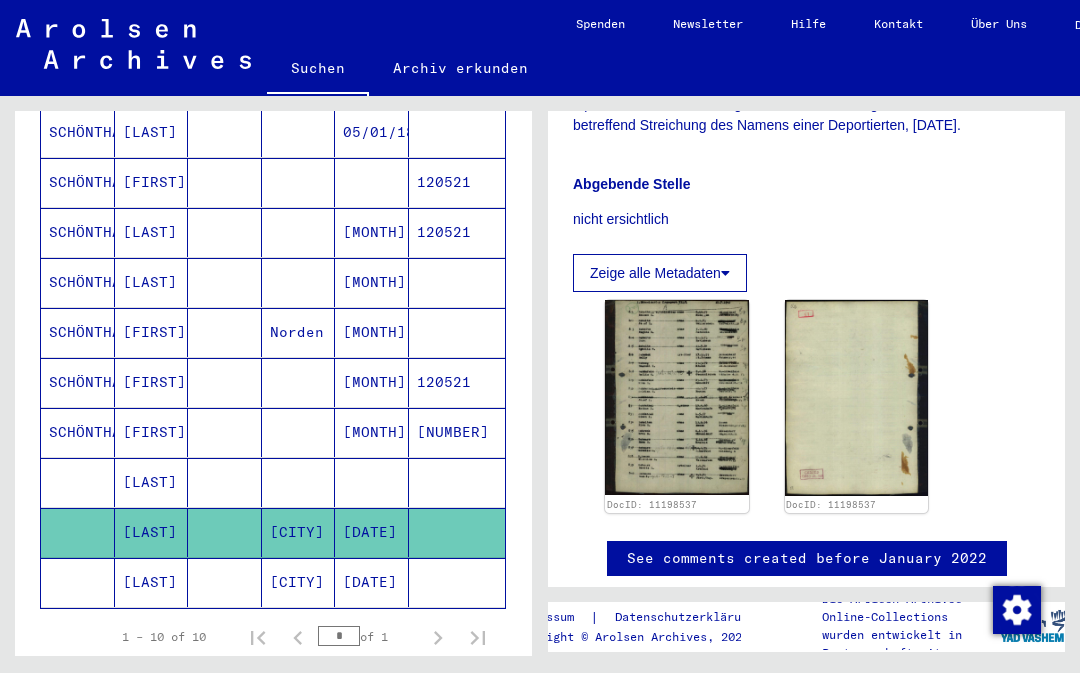 click on "[LAST]" 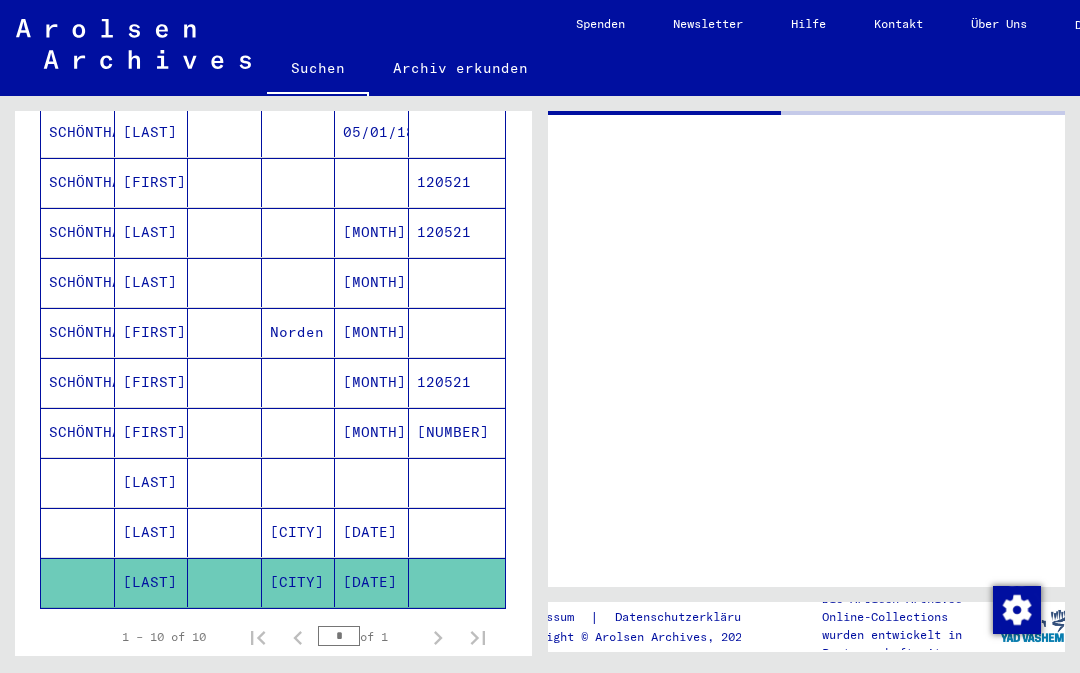 scroll, scrollTop: 0, scrollLeft: 0, axis: both 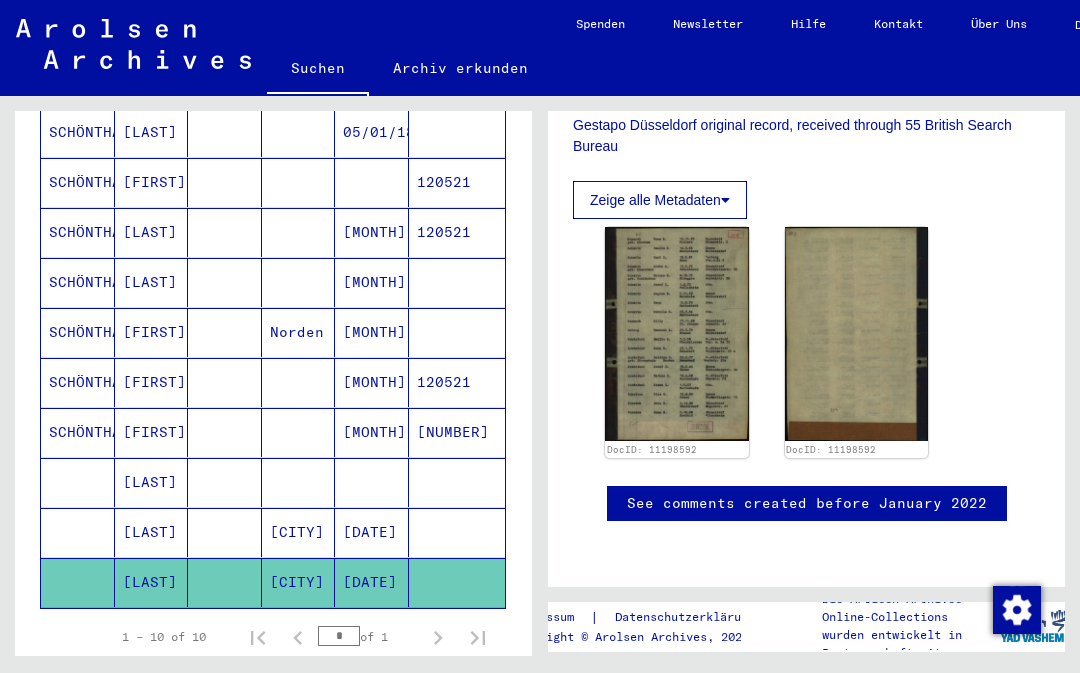 click 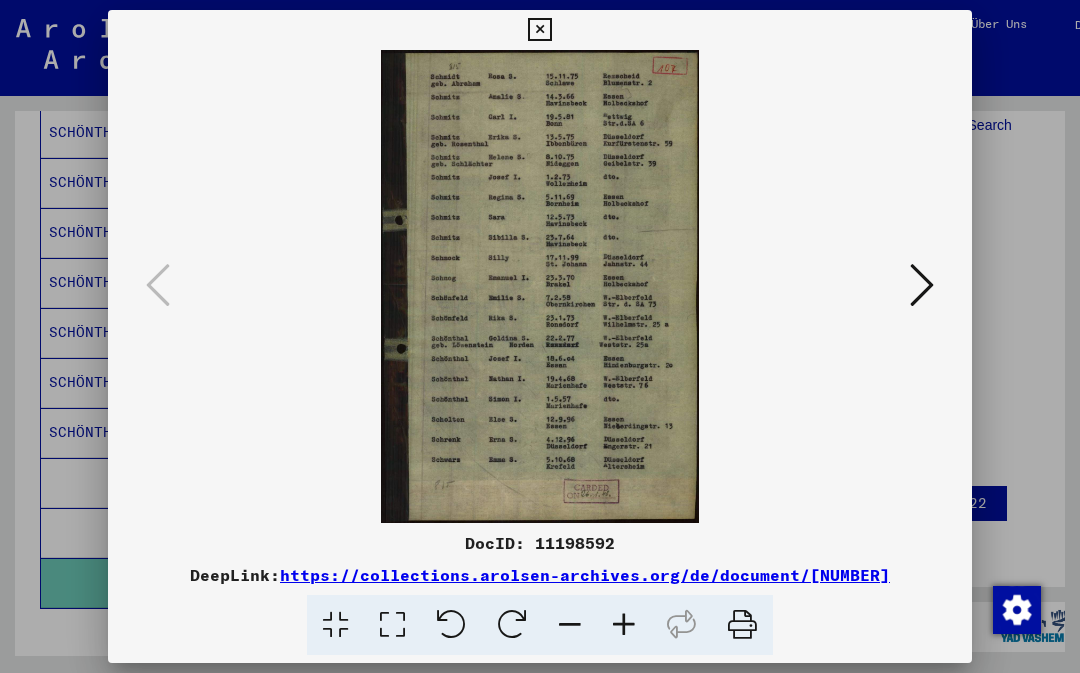click at bounding box center (539, 30) 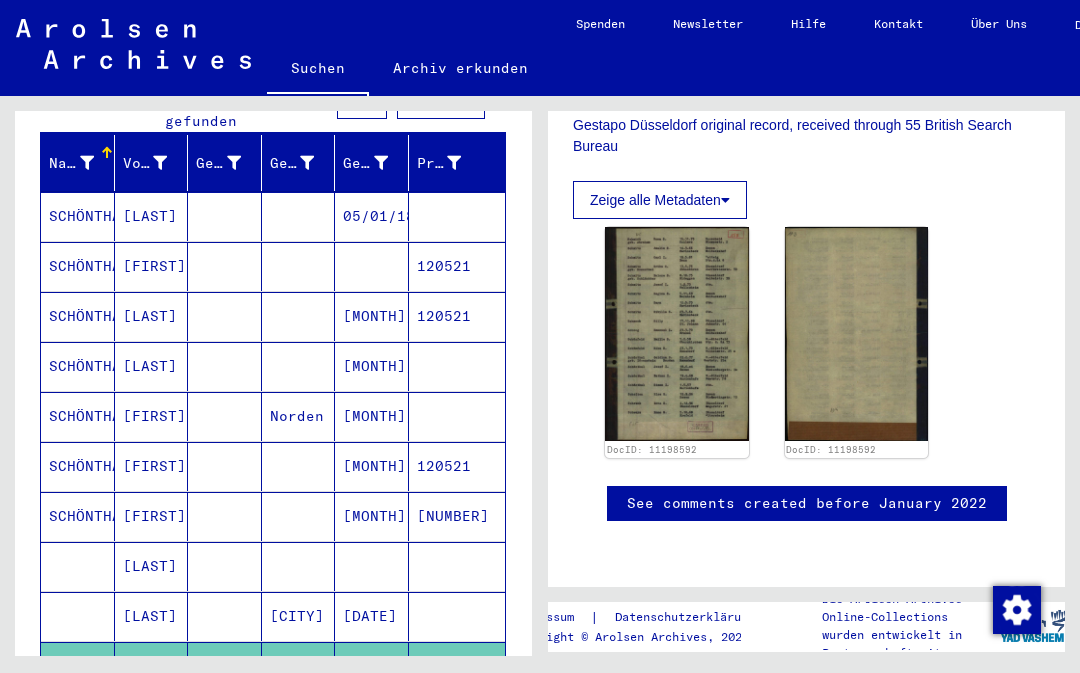scroll, scrollTop: 210, scrollLeft: 0, axis: vertical 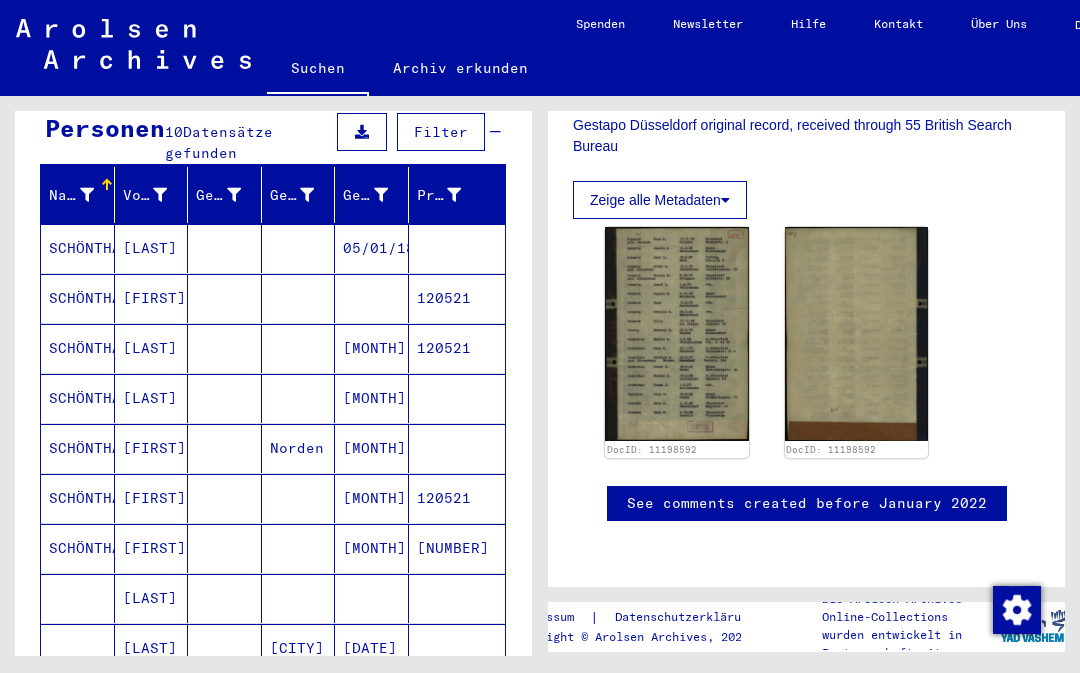 click on "SCHÖNTHAL" at bounding box center (78, 498) 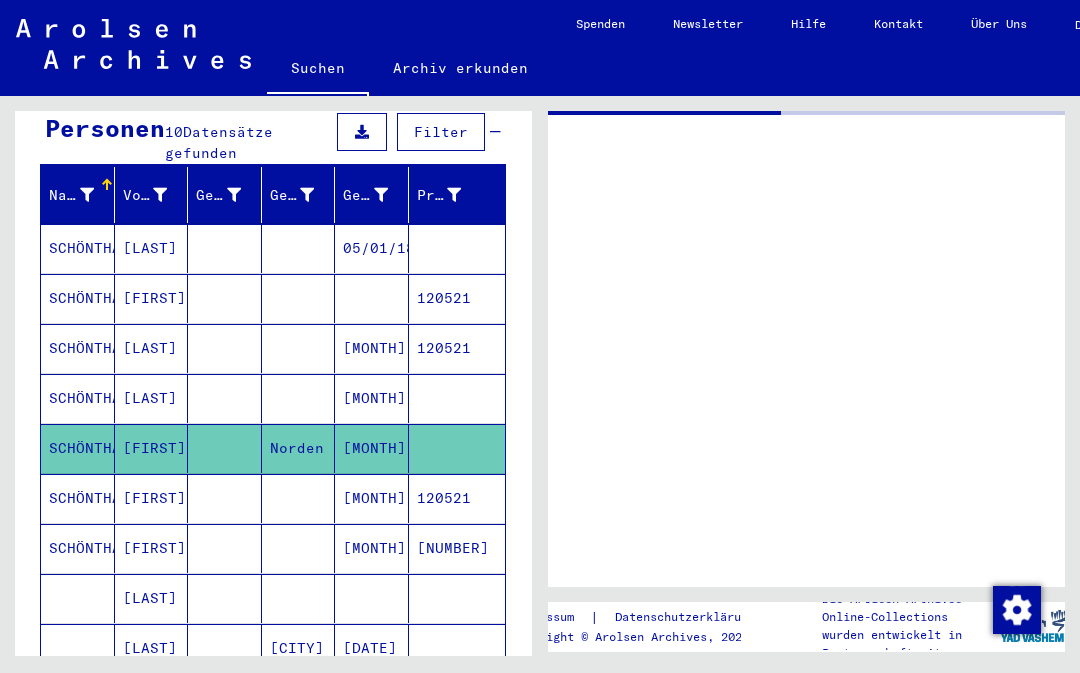scroll, scrollTop: 0, scrollLeft: 0, axis: both 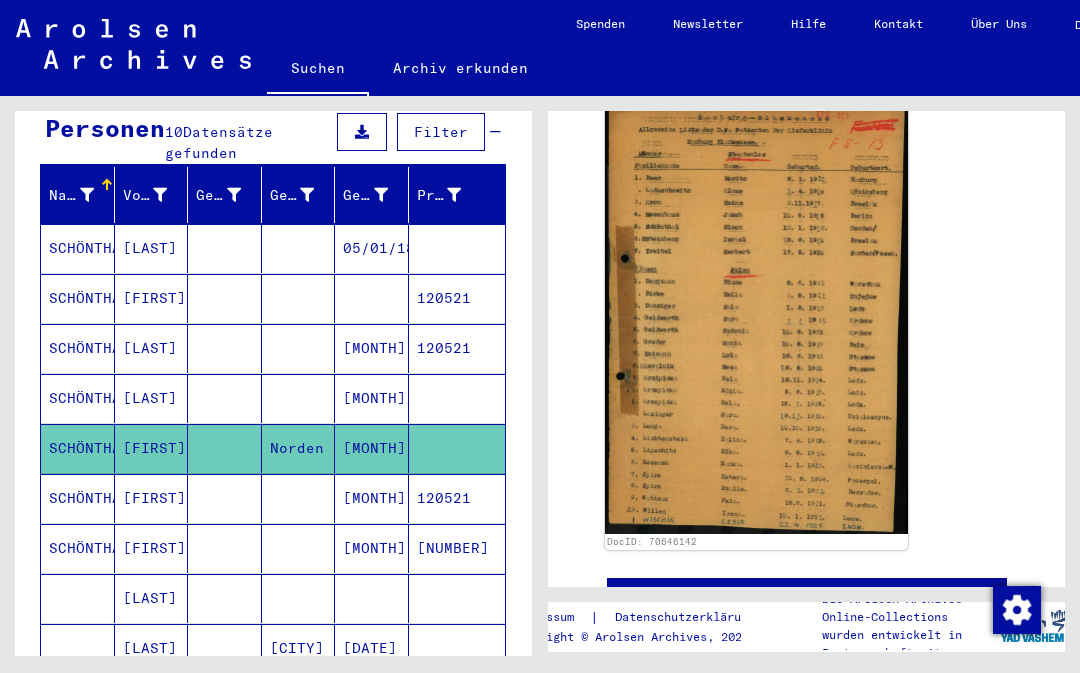 click on "SCHÖNTHAL" at bounding box center (78, 598) 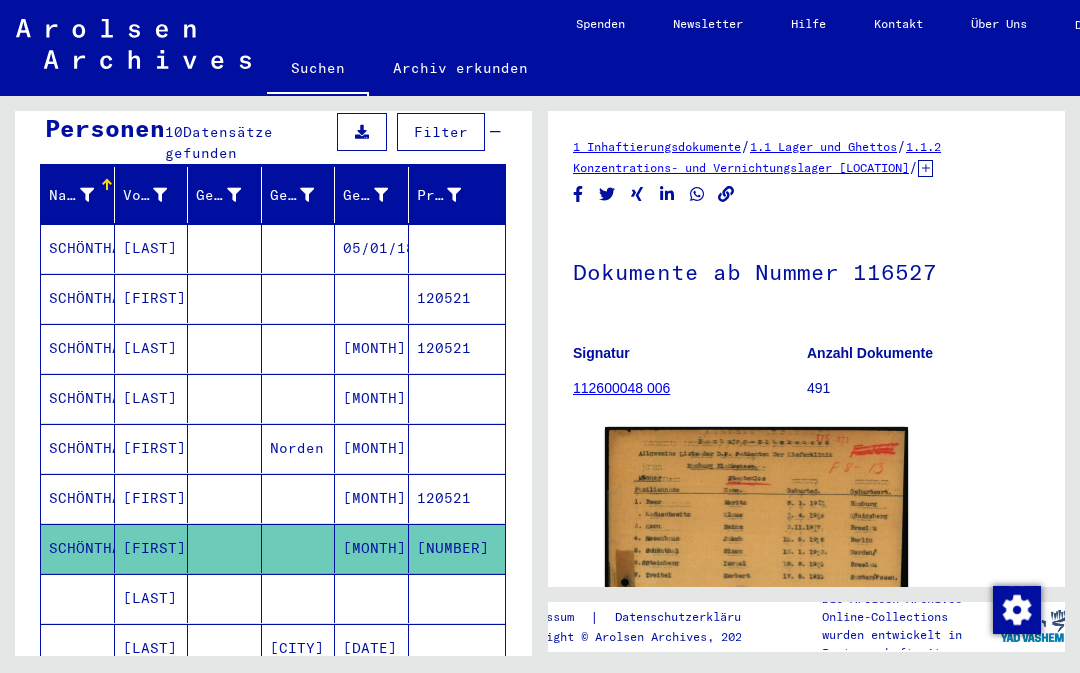 click on "SCHÖNTHAL" at bounding box center [78, 548] 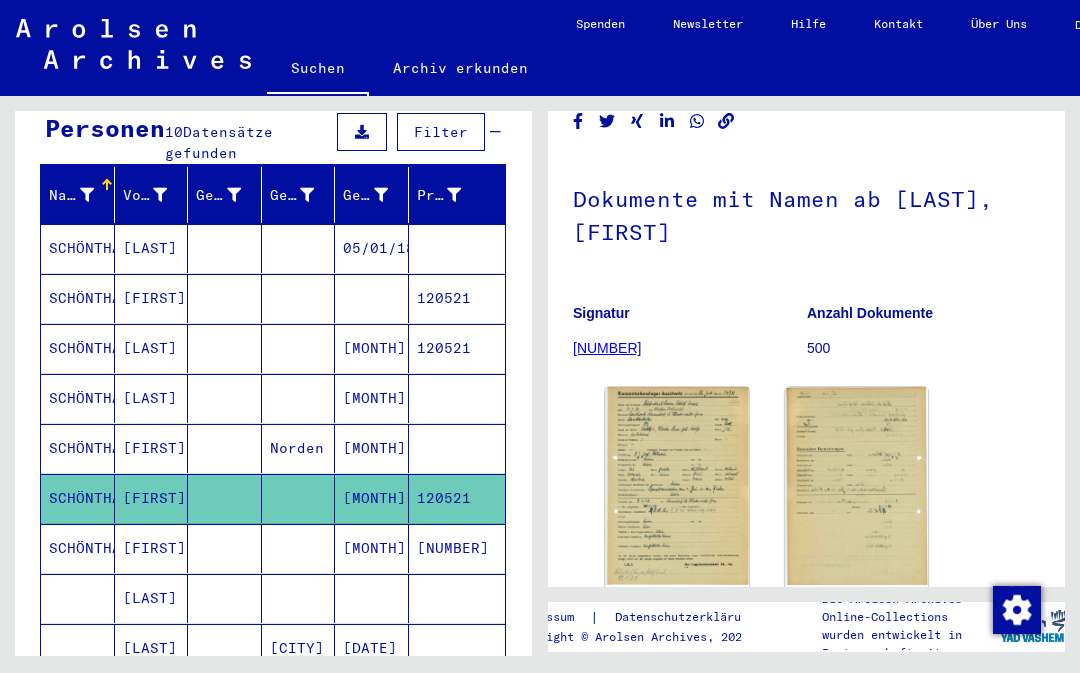 scroll, scrollTop: 134, scrollLeft: 0, axis: vertical 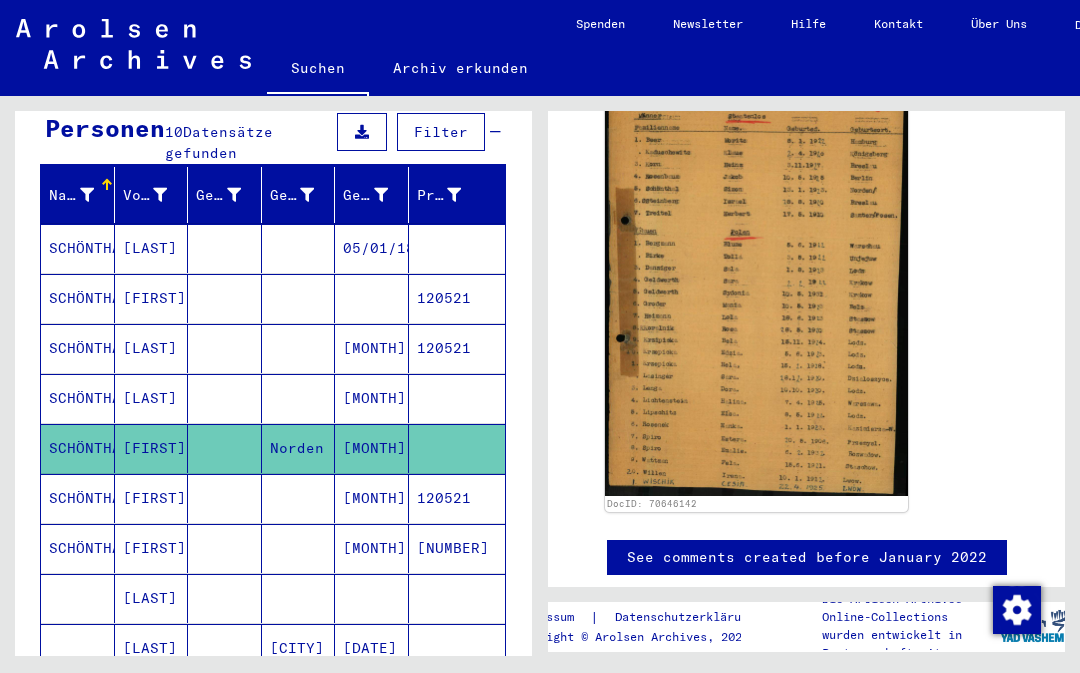 click on "SCHÖNTHAL" at bounding box center [78, 448] 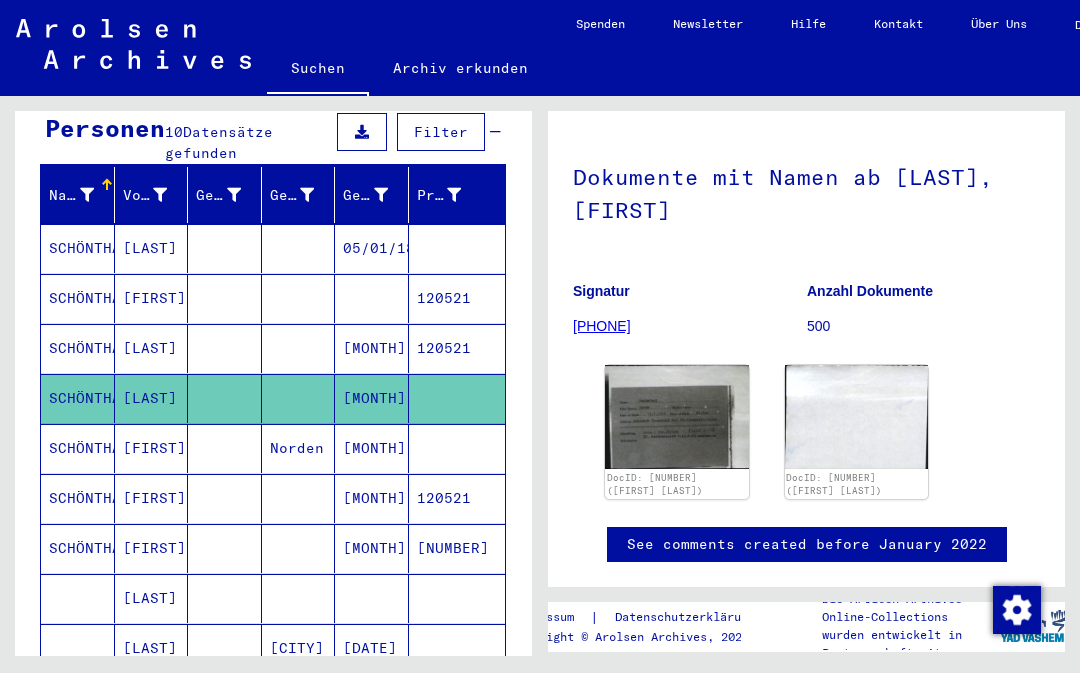 scroll, scrollTop: 0, scrollLeft: 0, axis: both 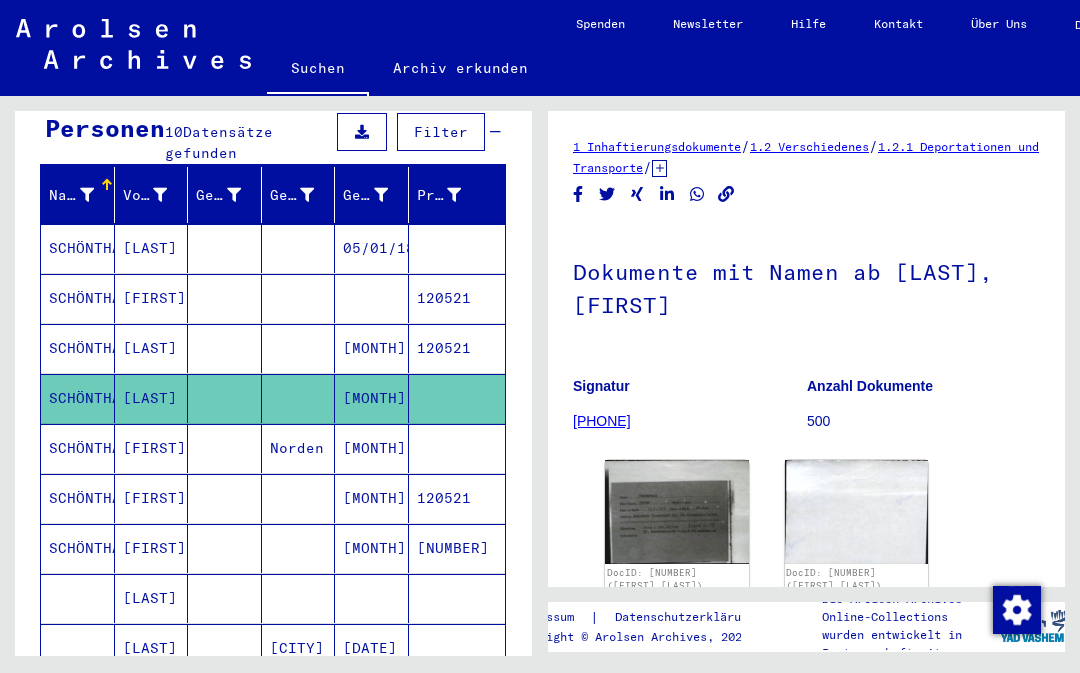 click on "SCHÖNTHAL" at bounding box center [78, 398] 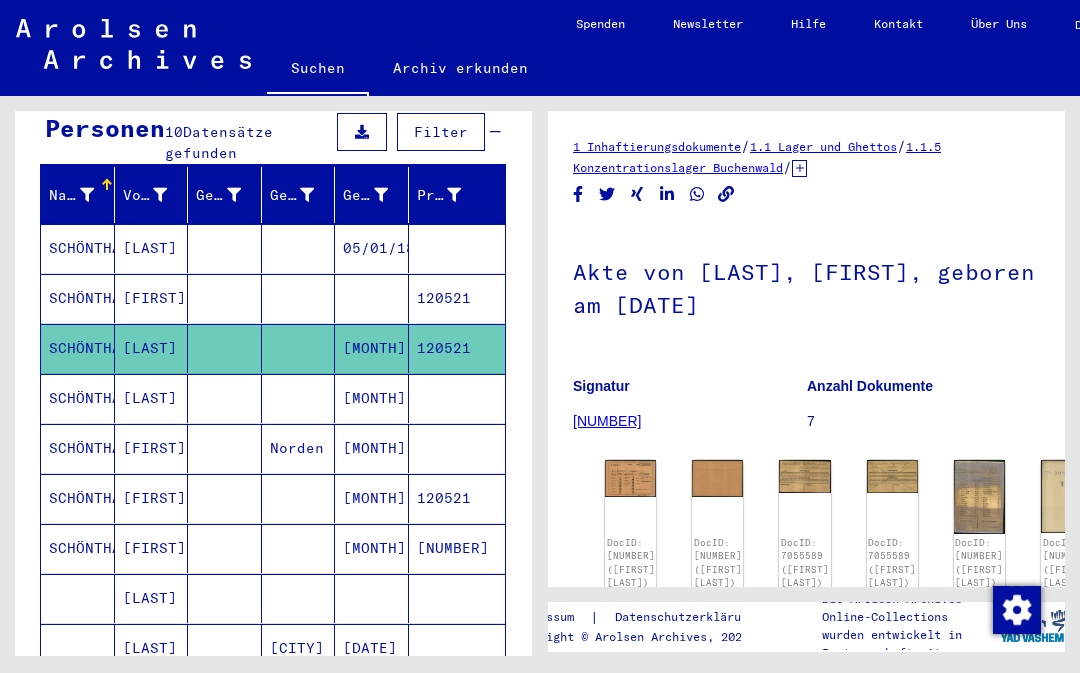 click on "SCHÖNTHAL" at bounding box center [78, 348] 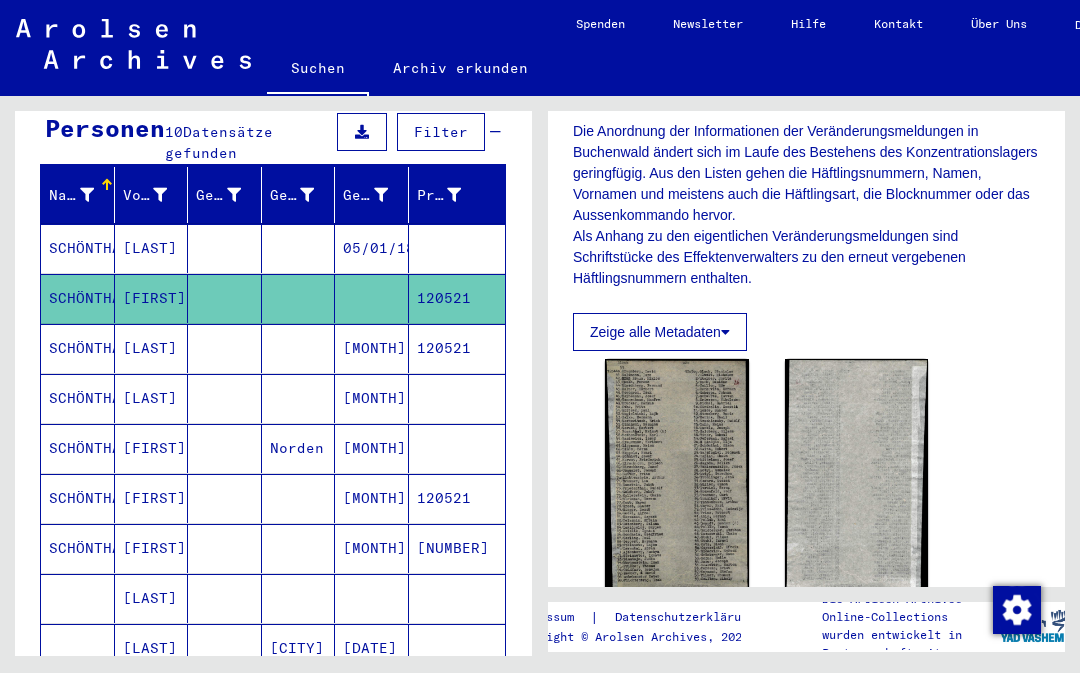 scroll, scrollTop: 373, scrollLeft: 0, axis: vertical 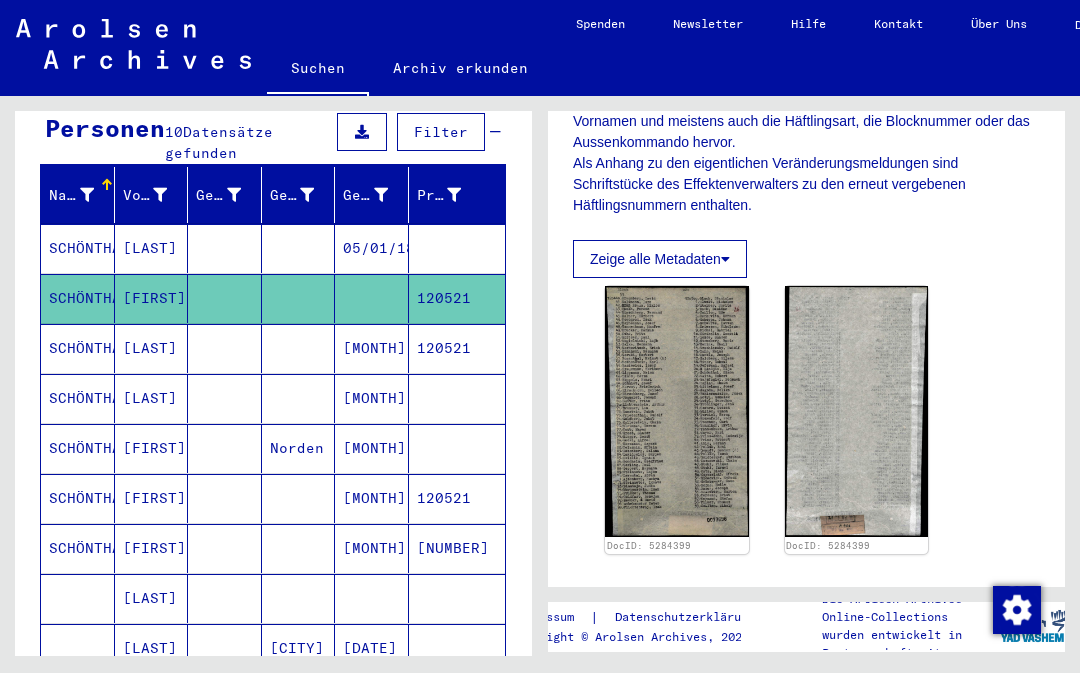 click on "SCHÖNTHAL" at bounding box center [78, 298] 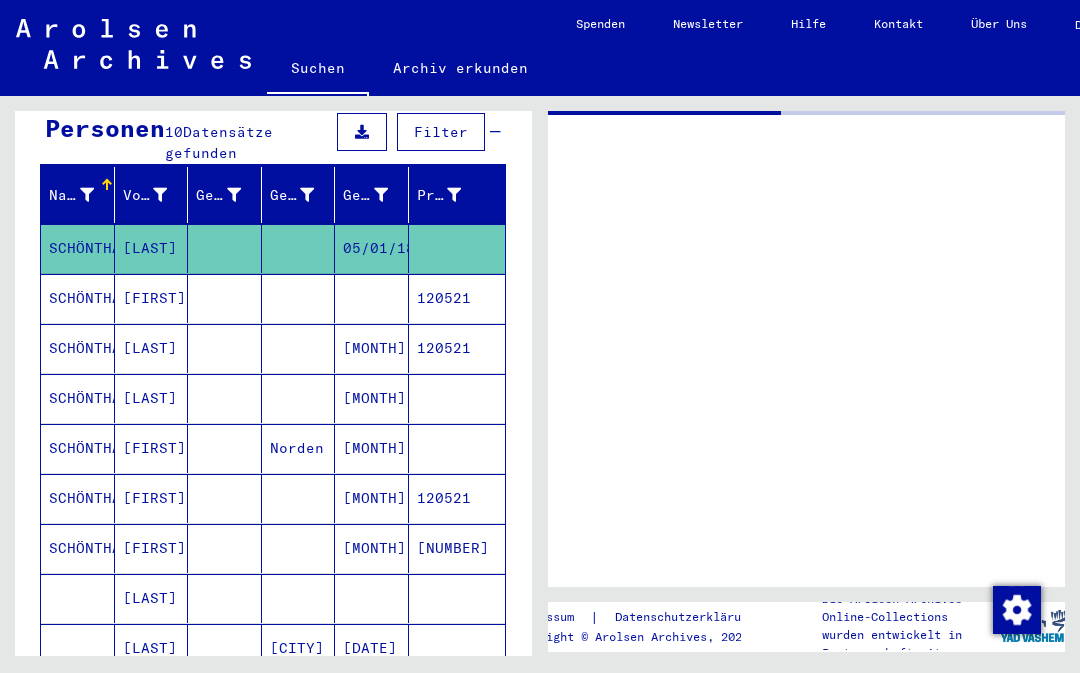 scroll, scrollTop: 0, scrollLeft: 0, axis: both 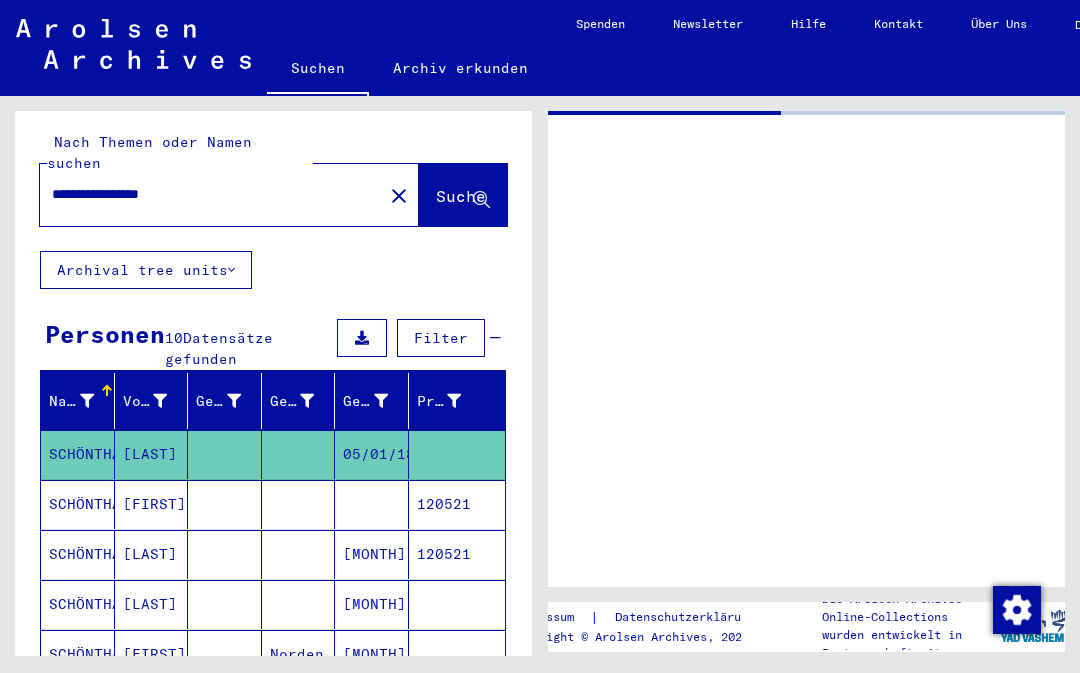 click on "**********" at bounding box center [211, 194] 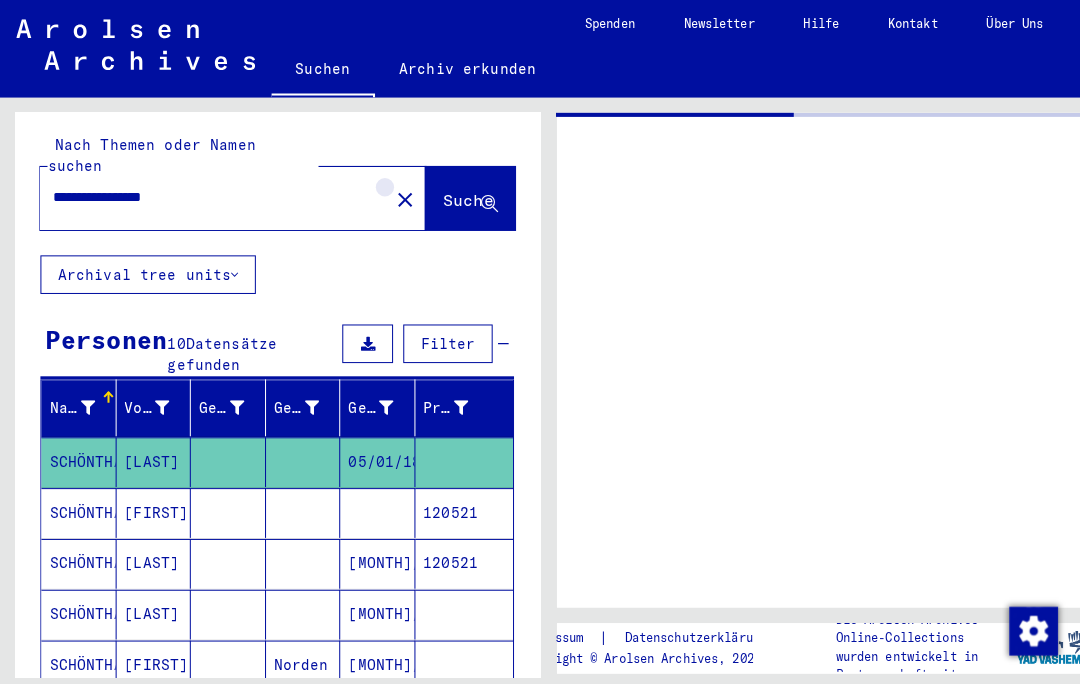 click on "close" 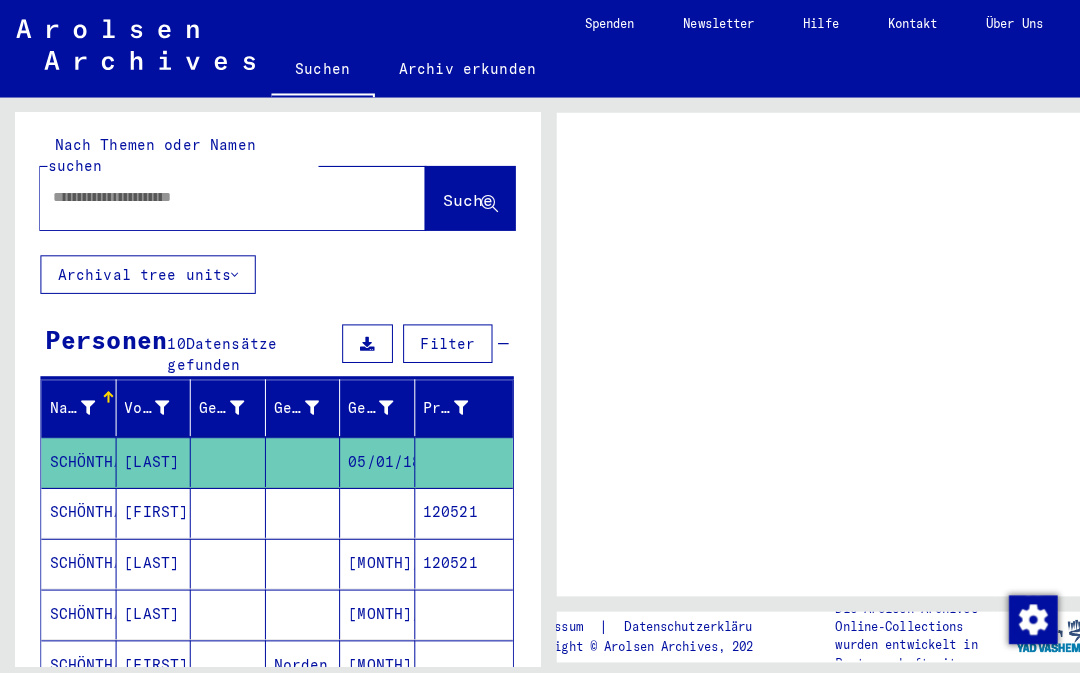 scroll, scrollTop: 0, scrollLeft: 0, axis: both 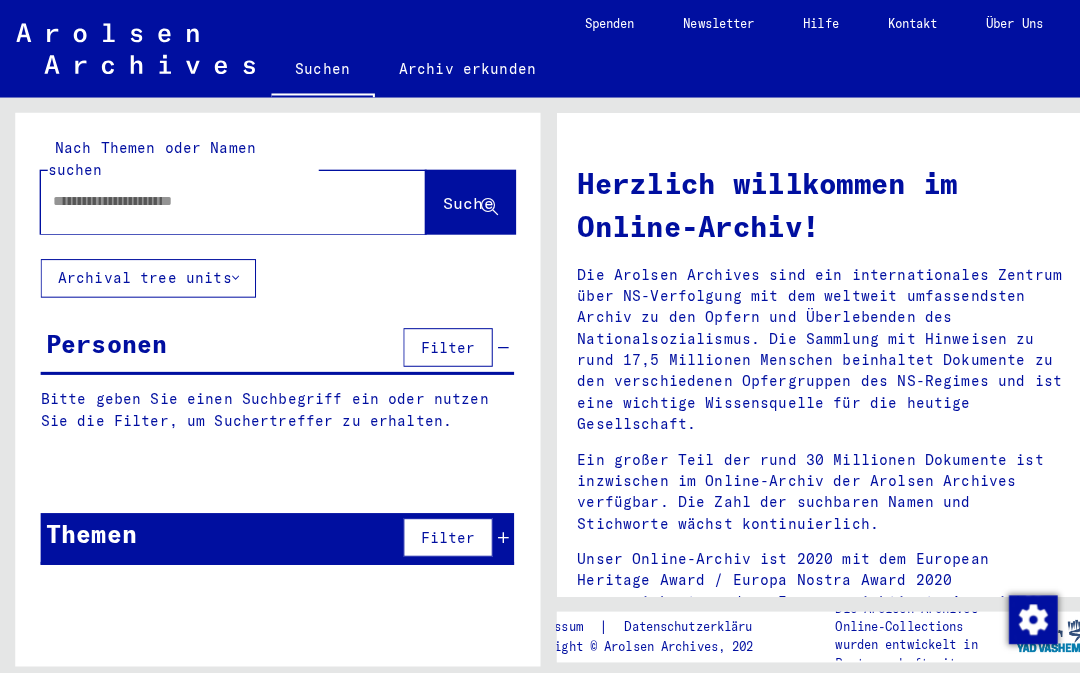 click at bounding box center [205, 198] 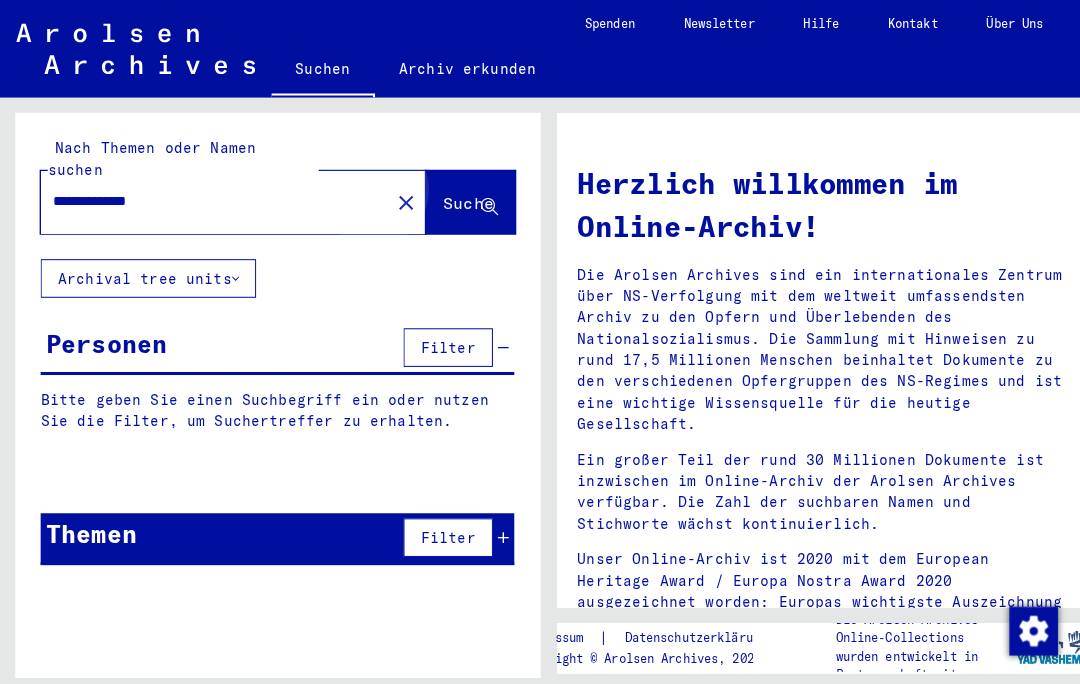 click on "Suche" 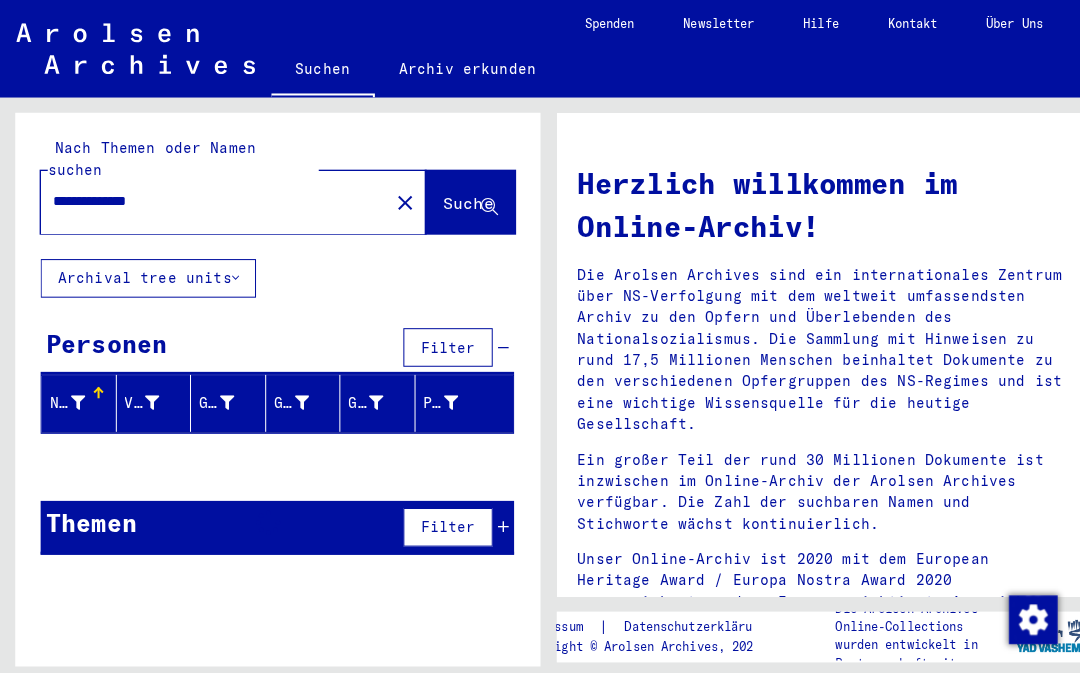 click on "**********" at bounding box center [205, 198] 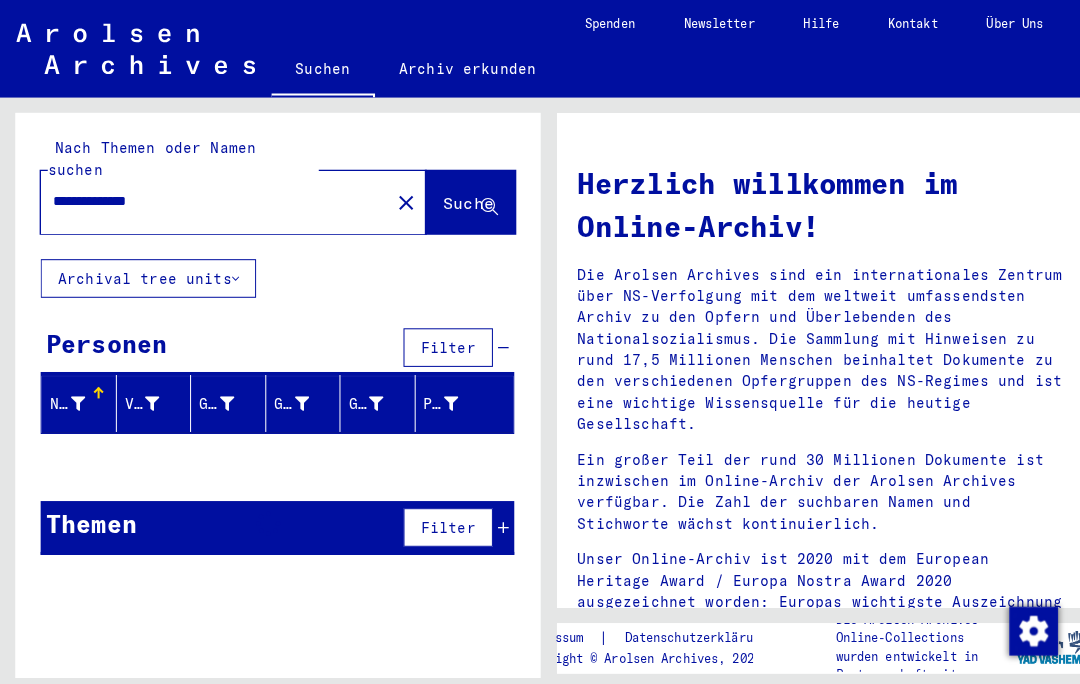 click on "**********" at bounding box center (205, 198) 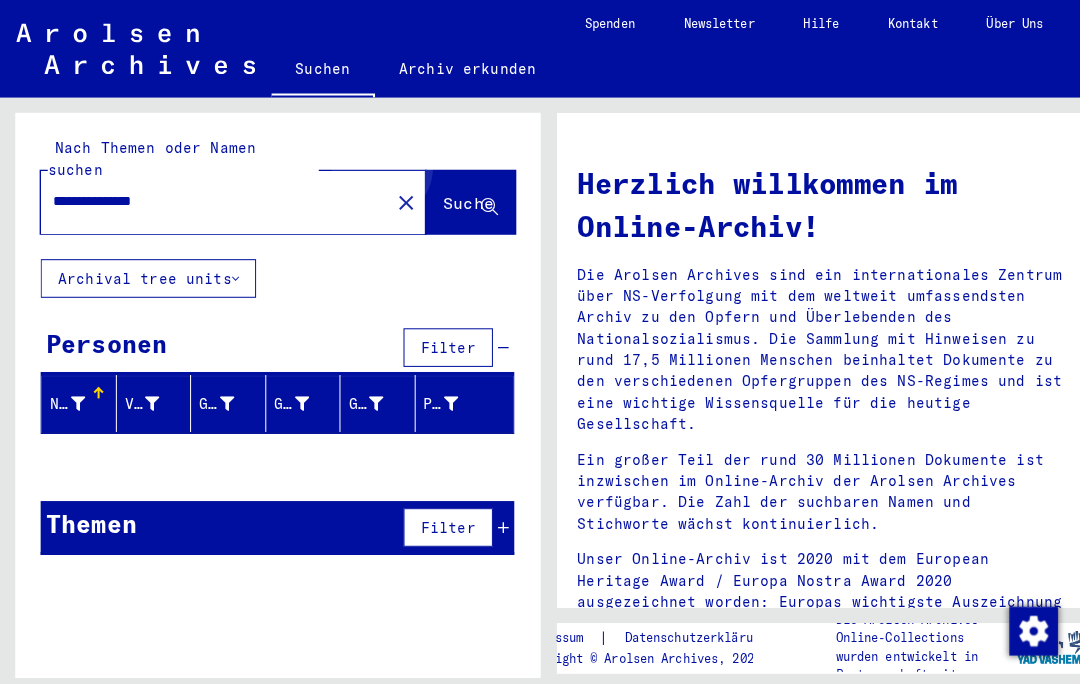 click on "Suche" 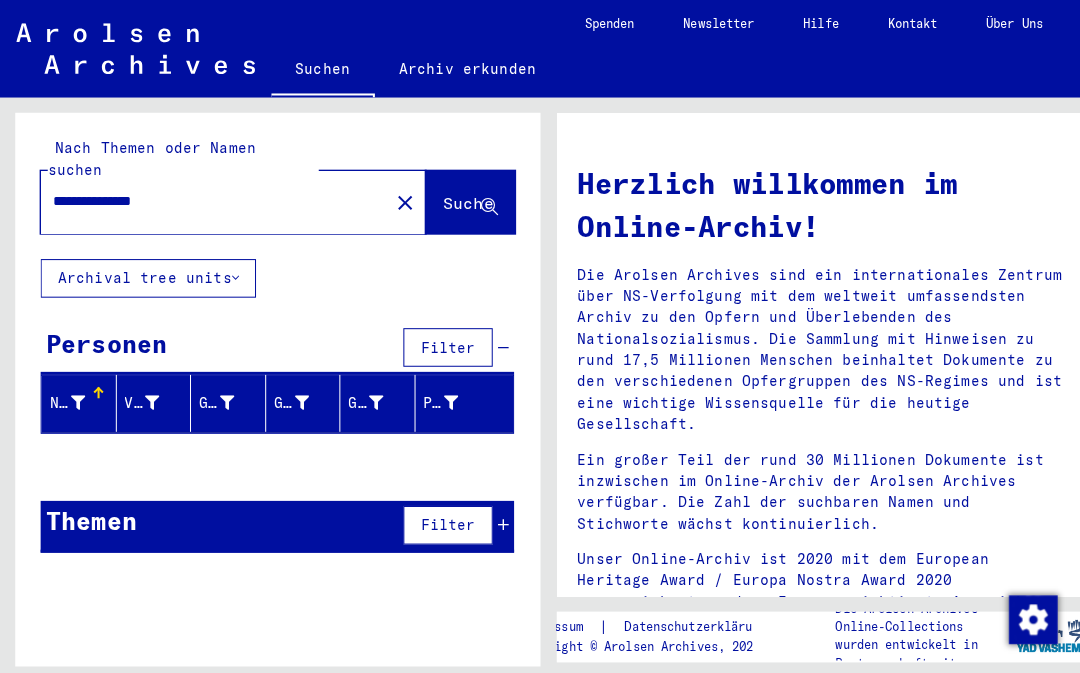 click on "**********" at bounding box center (205, 198) 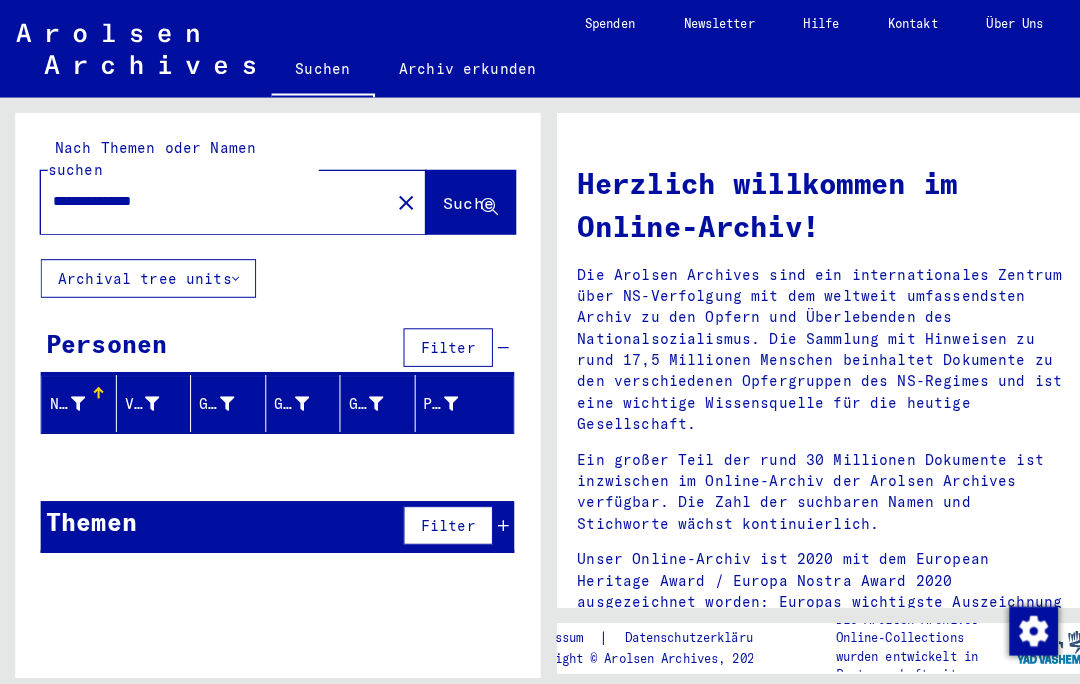 click on "**********" 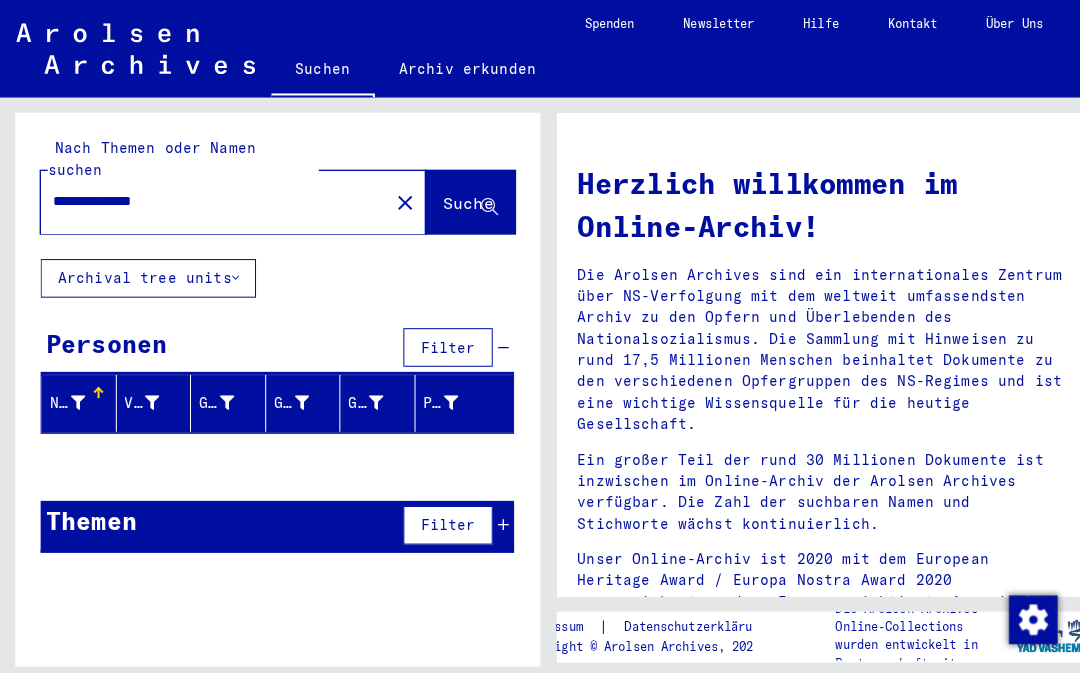 click on "**********" at bounding box center [205, 198] 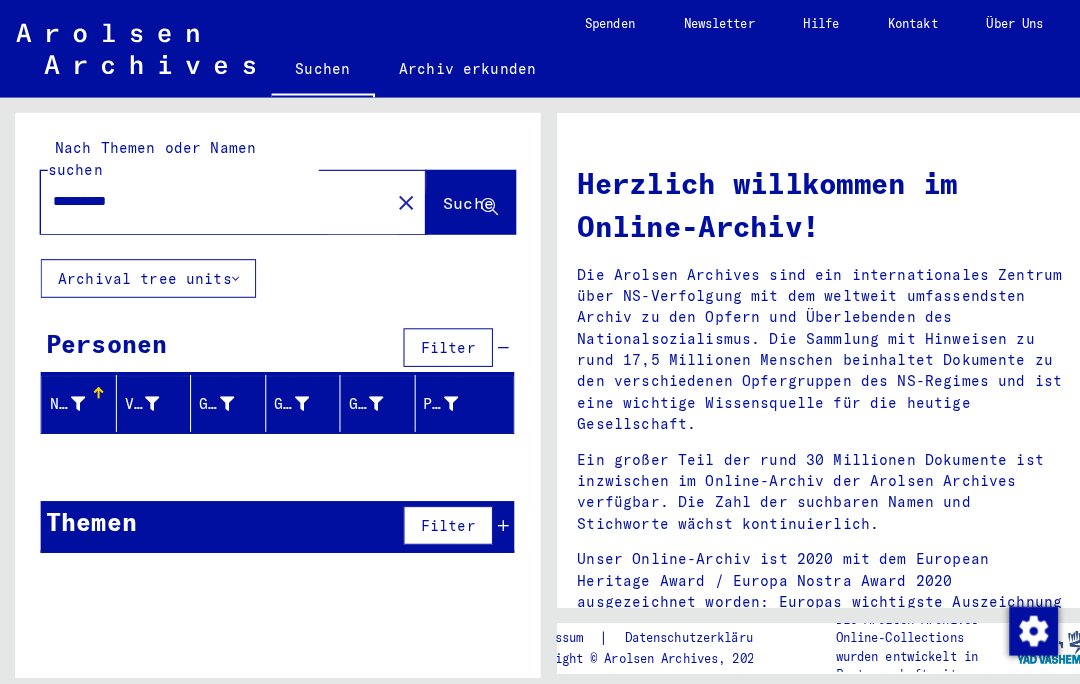 type on "**********" 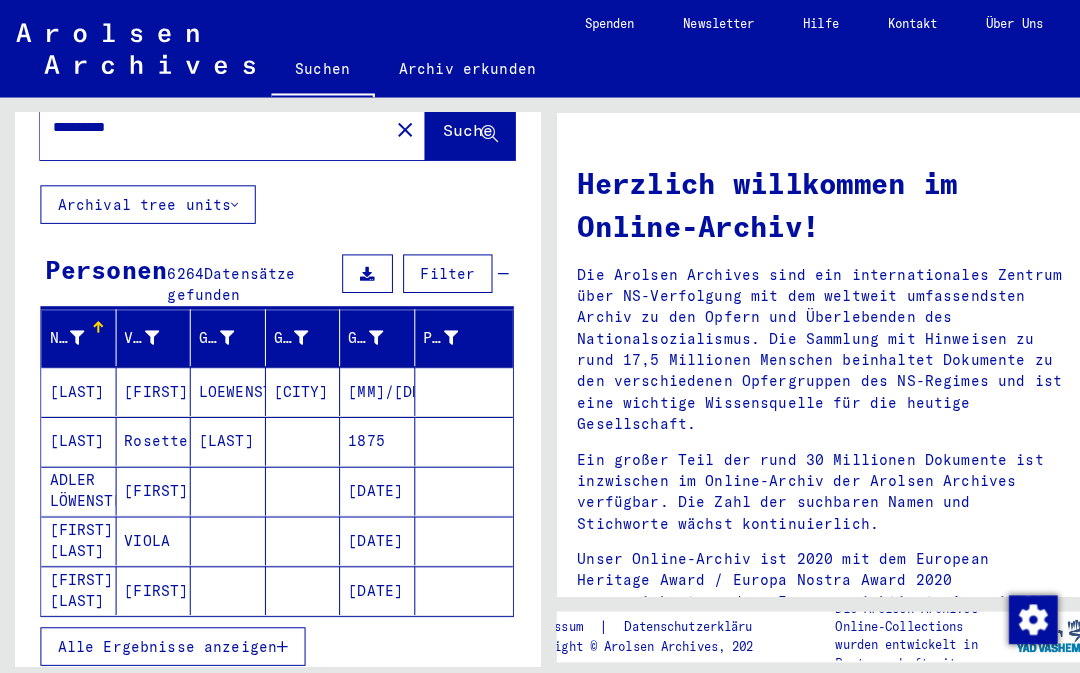 scroll, scrollTop: 75, scrollLeft: 0, axis: vertical 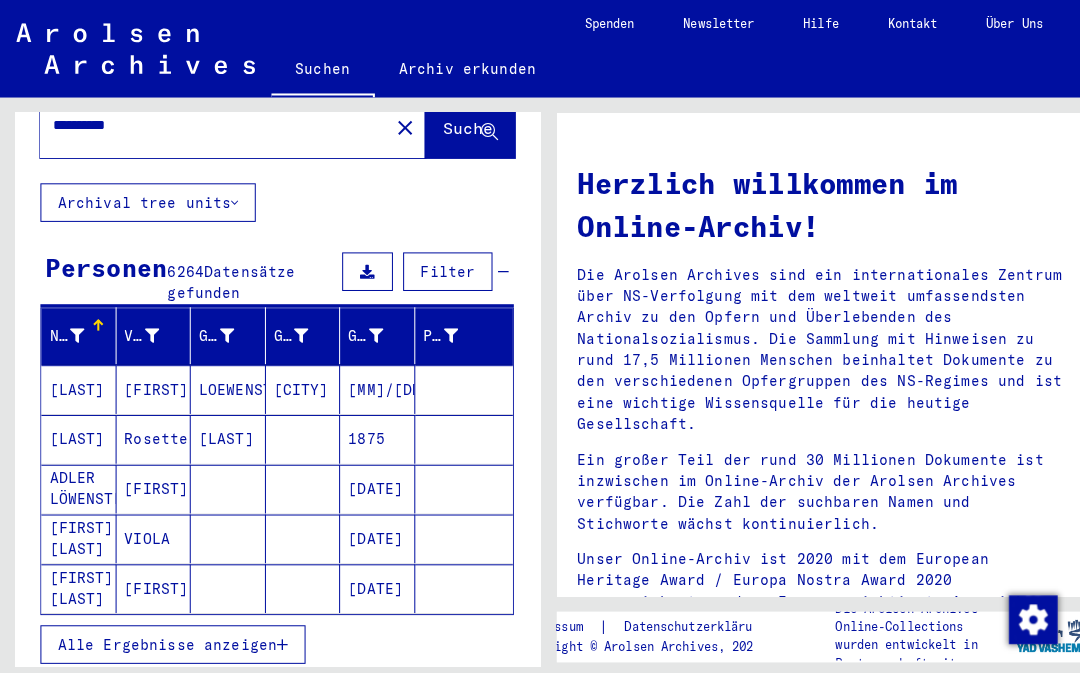 click on "Alle Ergebnisse anzeigen" at bounding box center (165, 634) 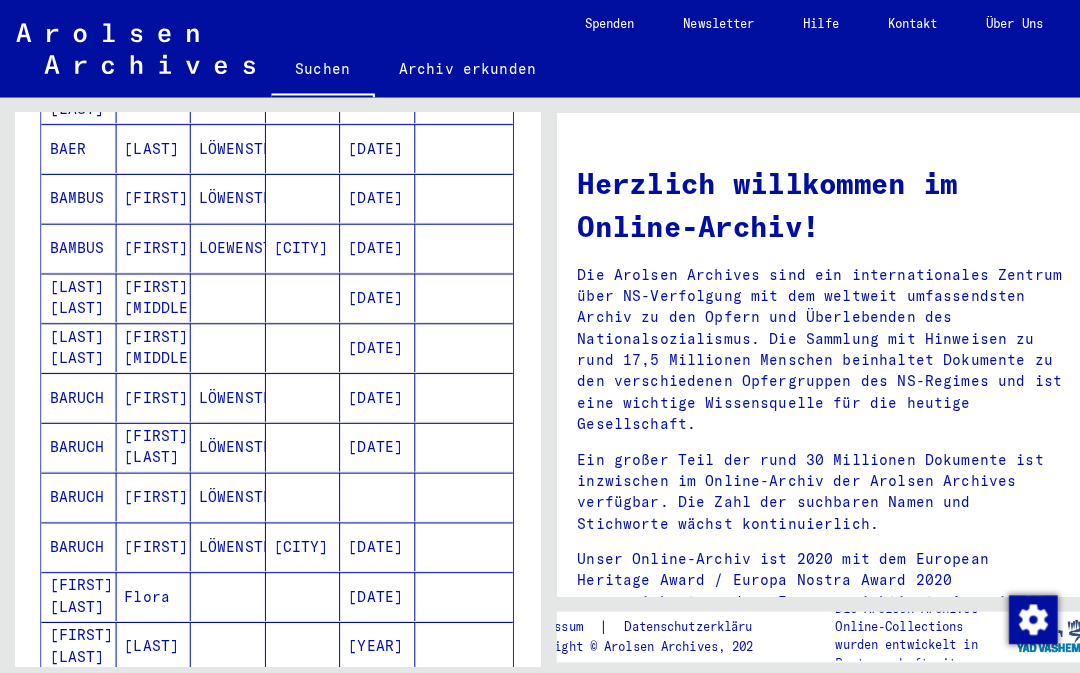 scroll, scrollTop: 1053, scrollLeft: 0, axis: vertical 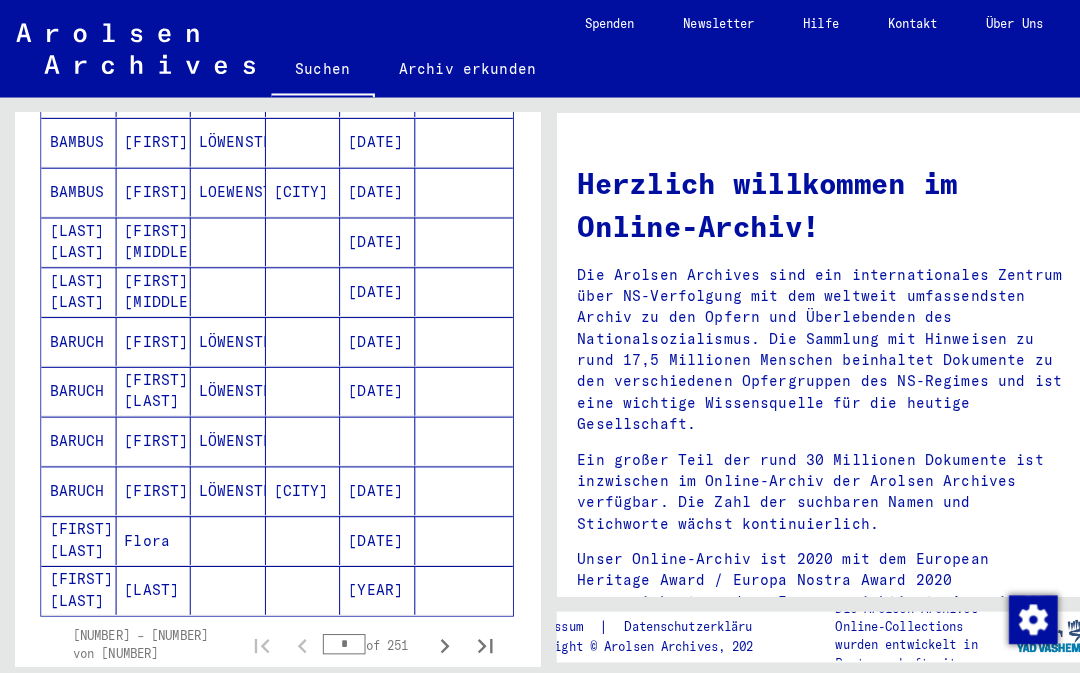 click 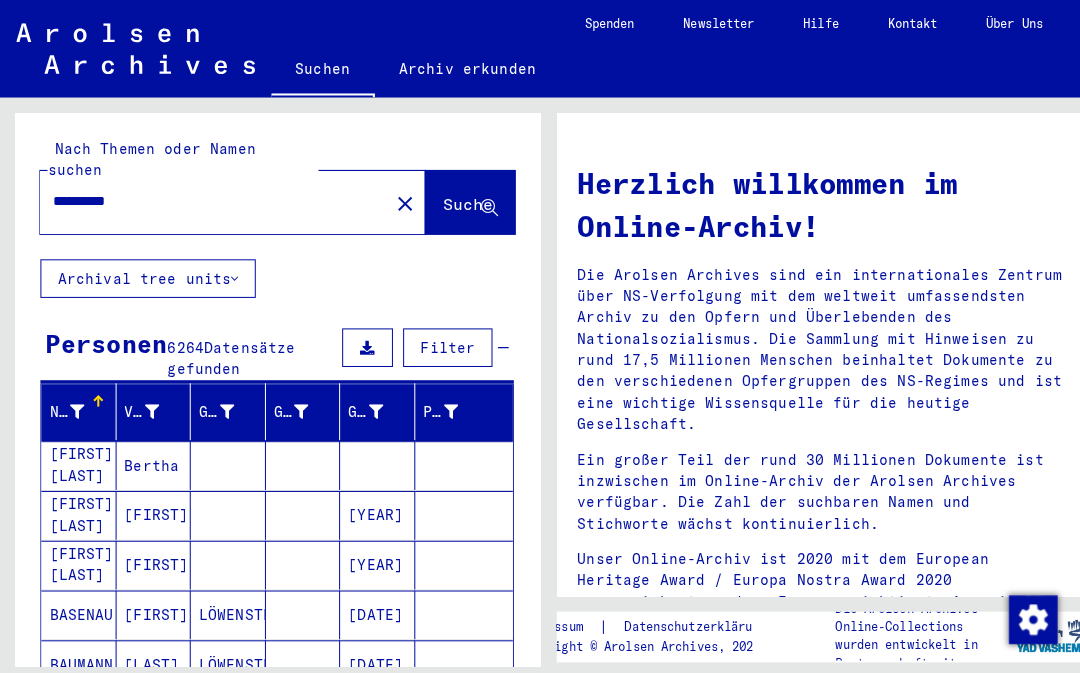 scroll, scrollTop: 0, scrollLeft: 0, axis: both 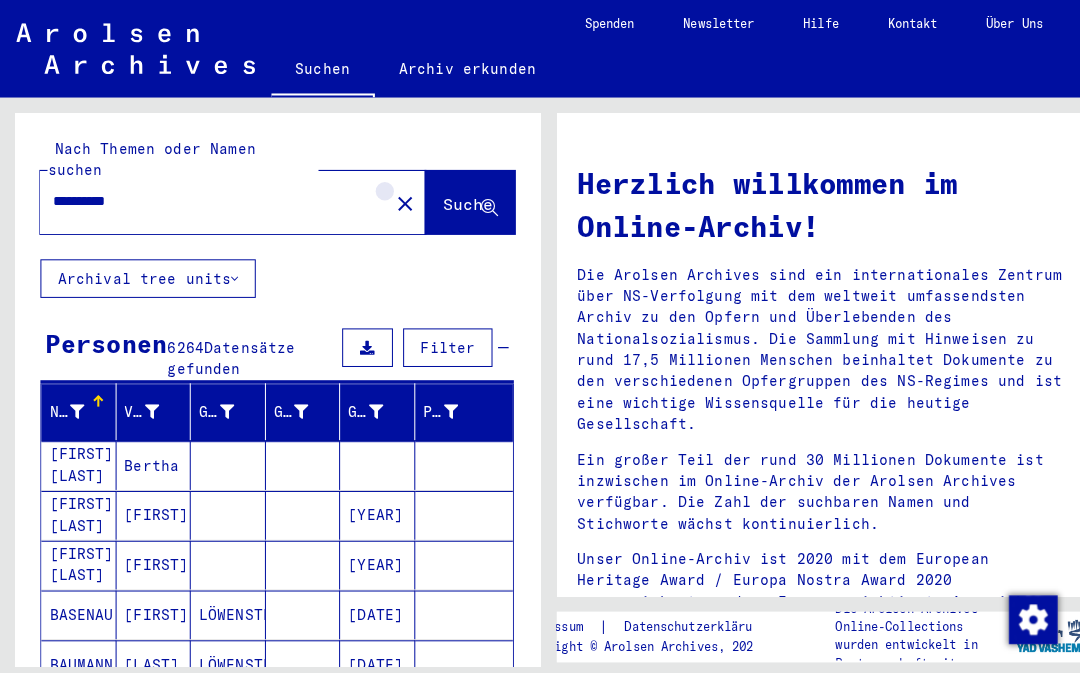 click on "close" 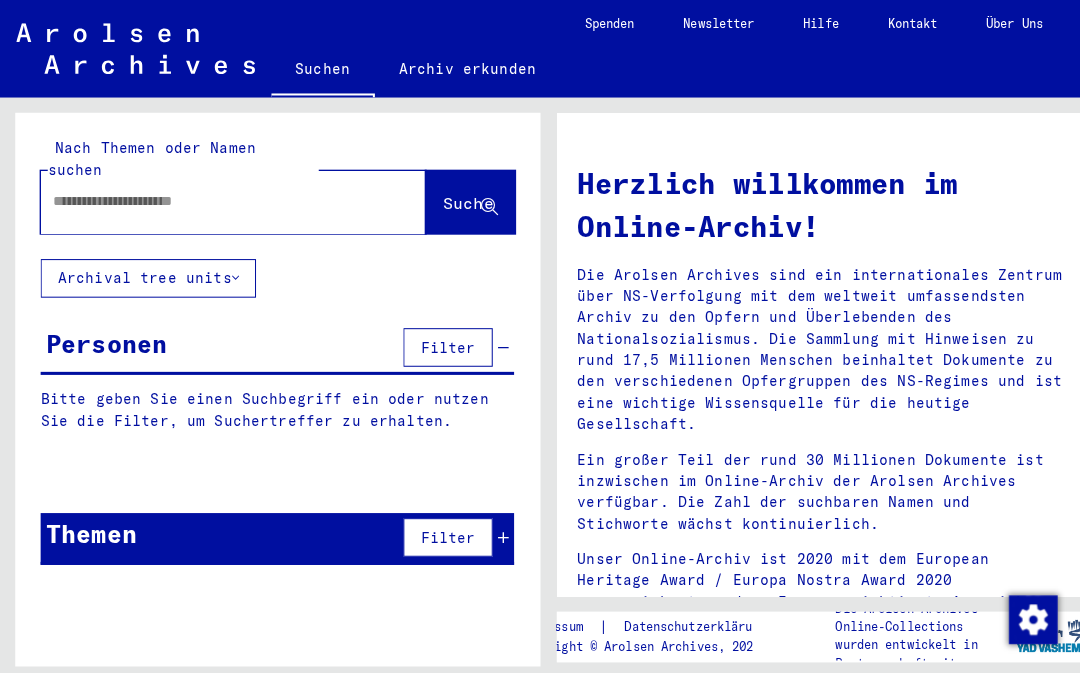 click at bounding box center [205, 198] 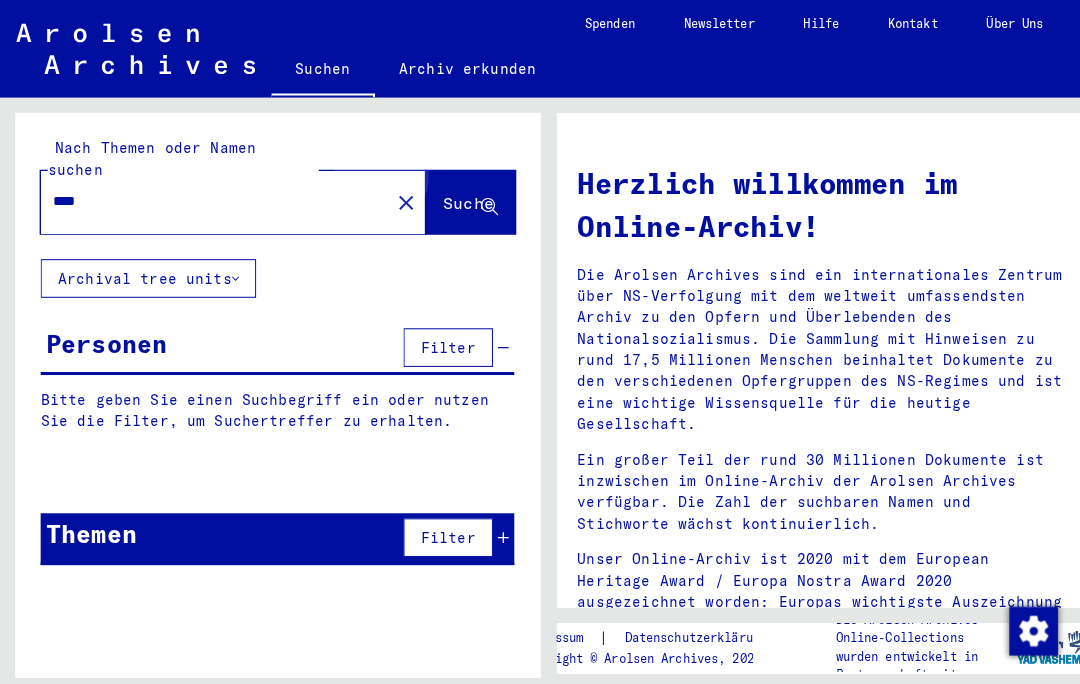 type on "****" 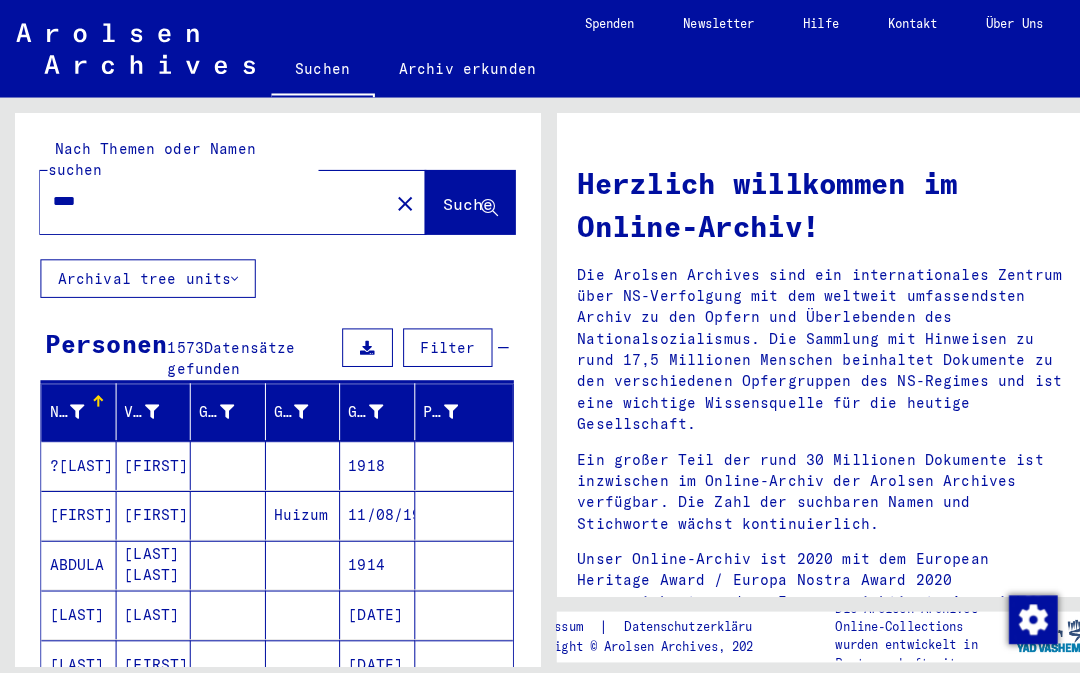 scroll, scrollTop: 0, scrollLeft: 0, axis: both 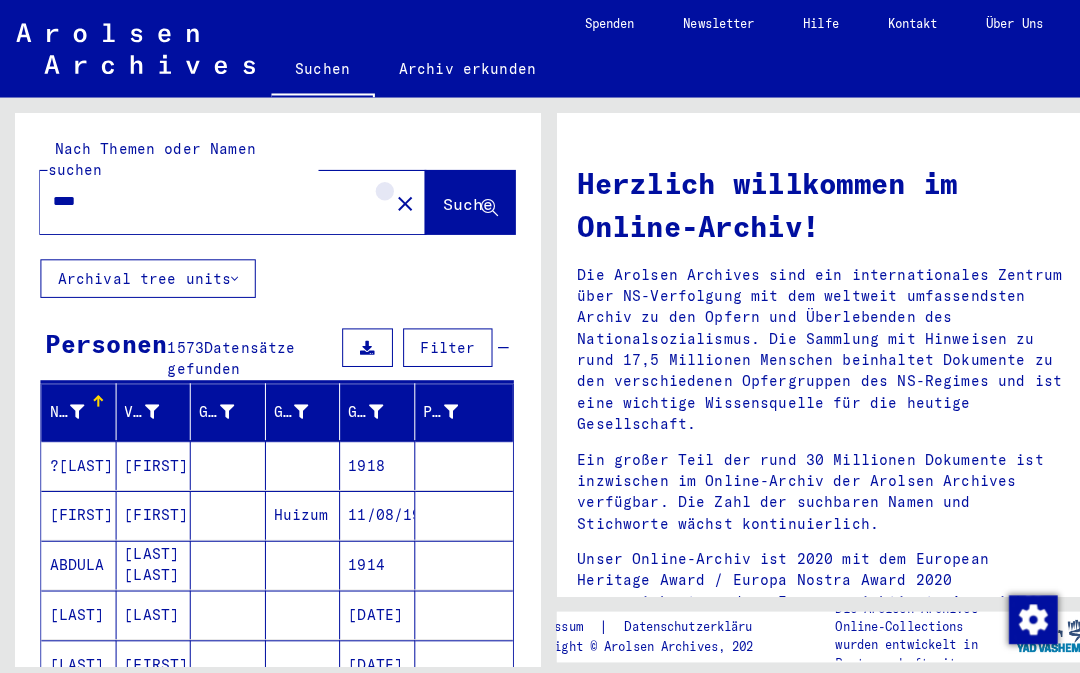 click on "close" 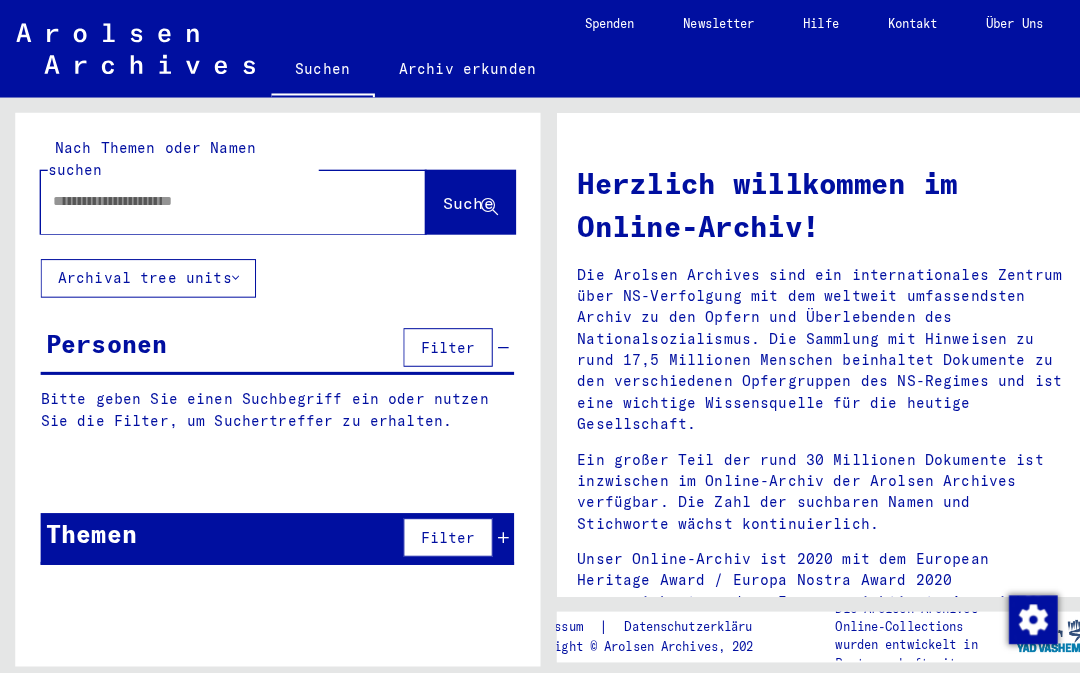 click at bounding box center (205, 198) 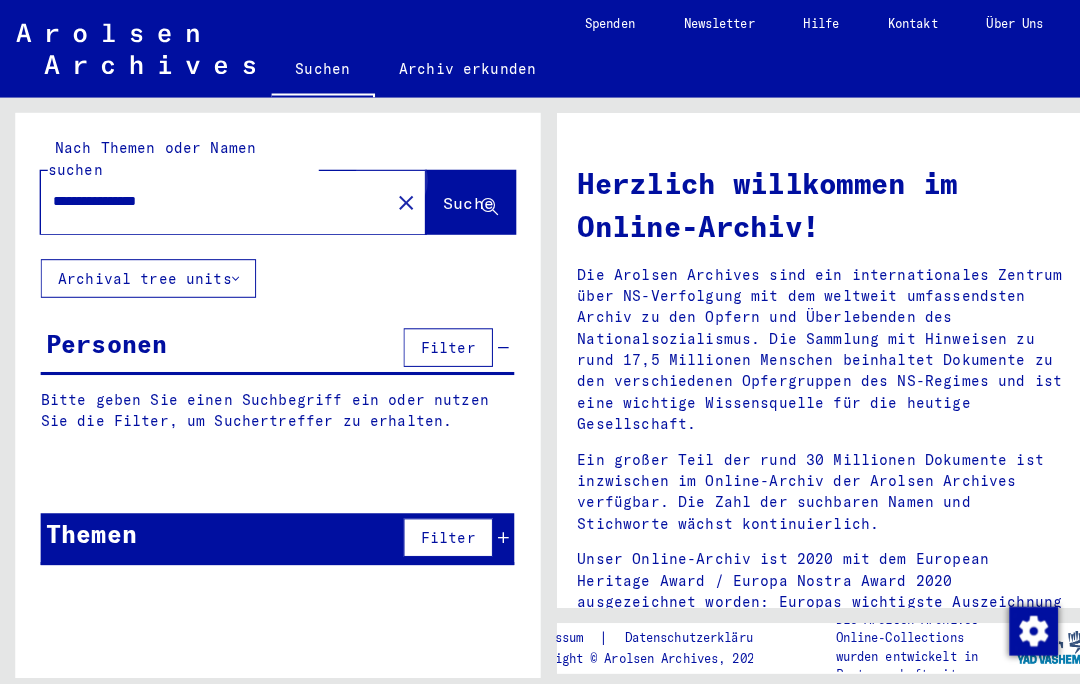 click on "Suche" 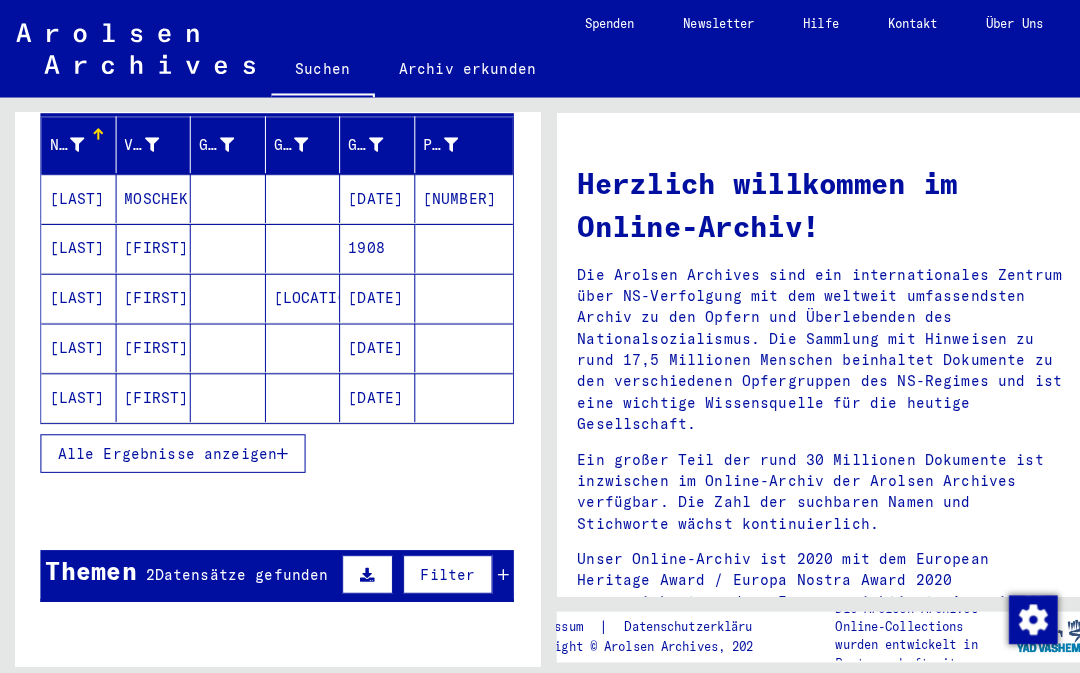 scroll, scrollTop: 259, scrollLeft: 0, axis: vertical 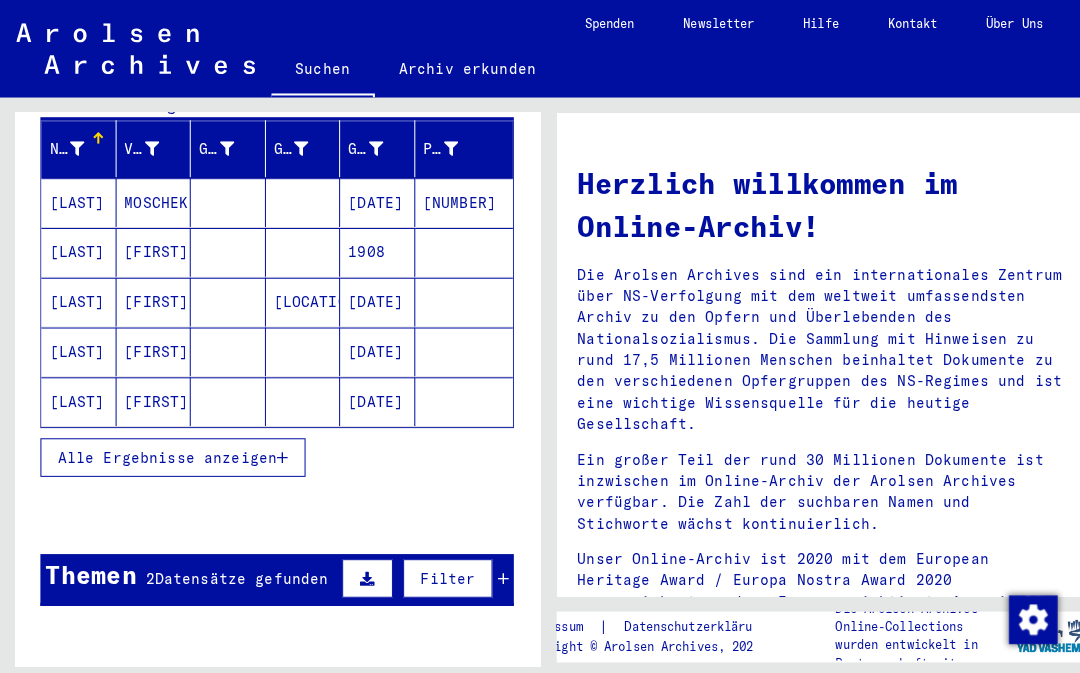 click on "Alle Ergebnisse anzeigen" at bounding box center (170, 450) 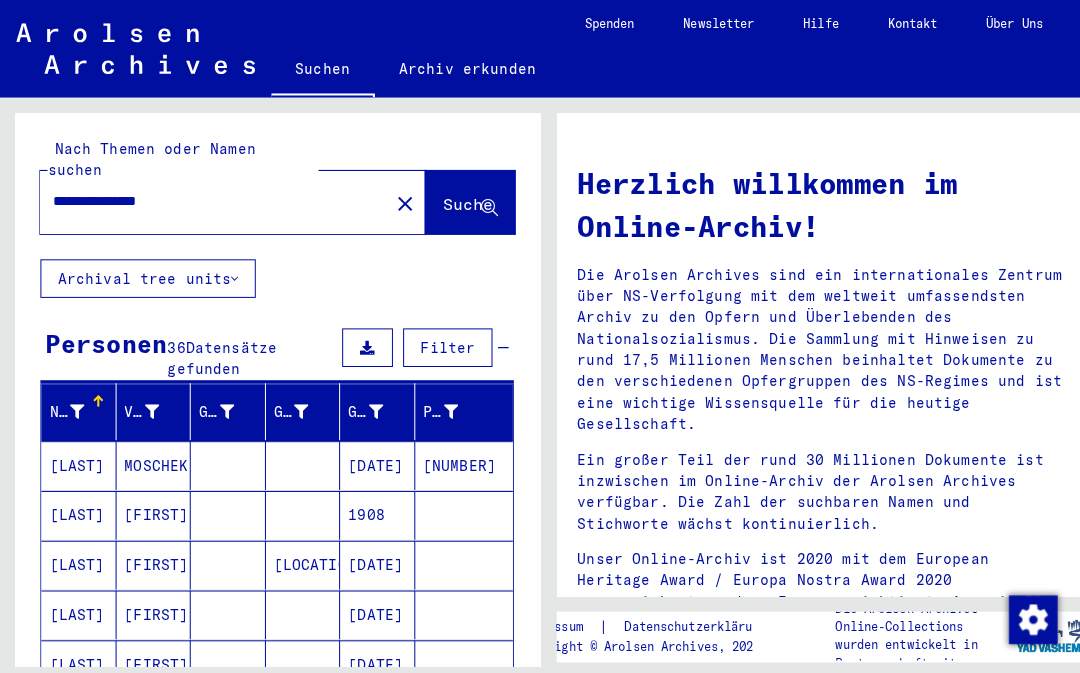 scroll, scrollTop: 0, scrollLeft: 0, axis: both 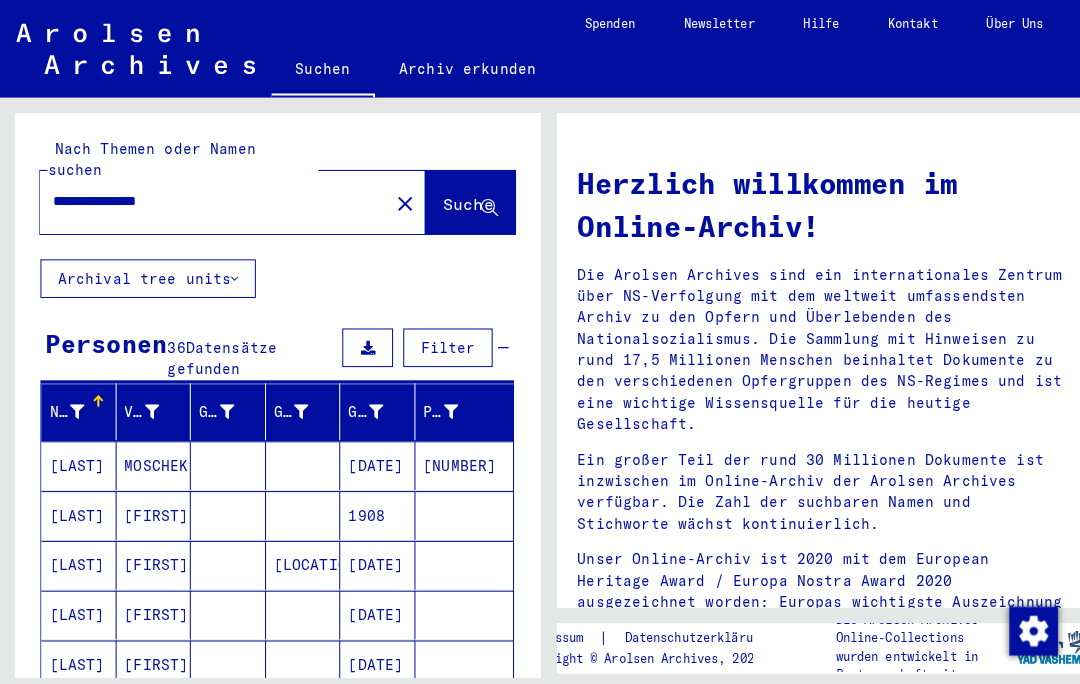 click on "**********" at bounding box center [205, 198] 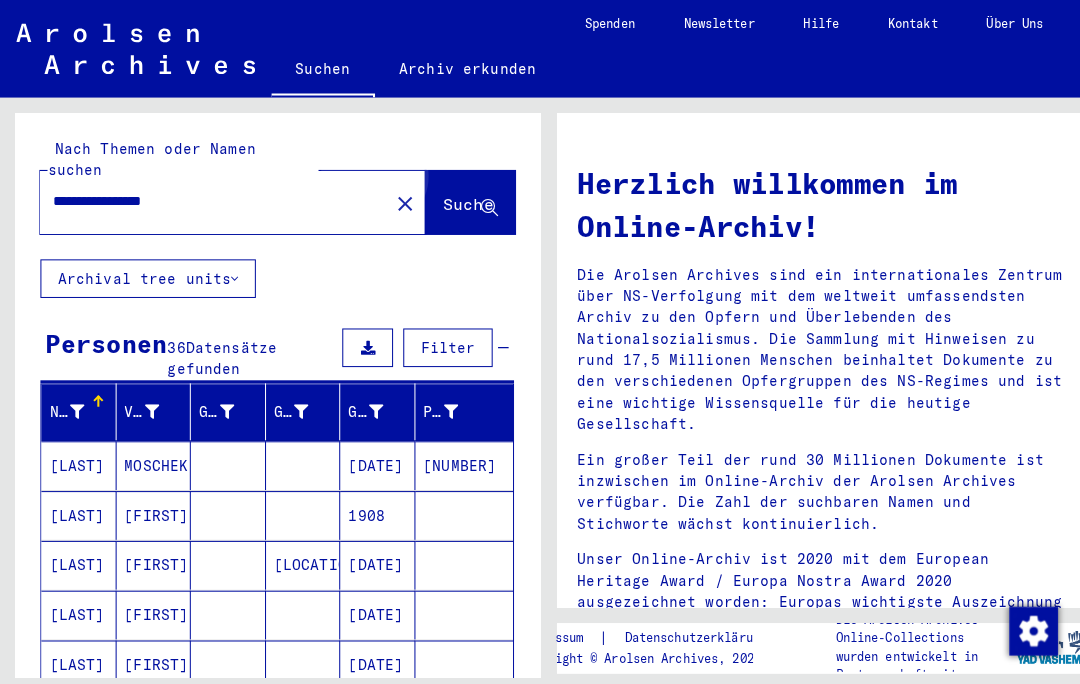 type on "**********" 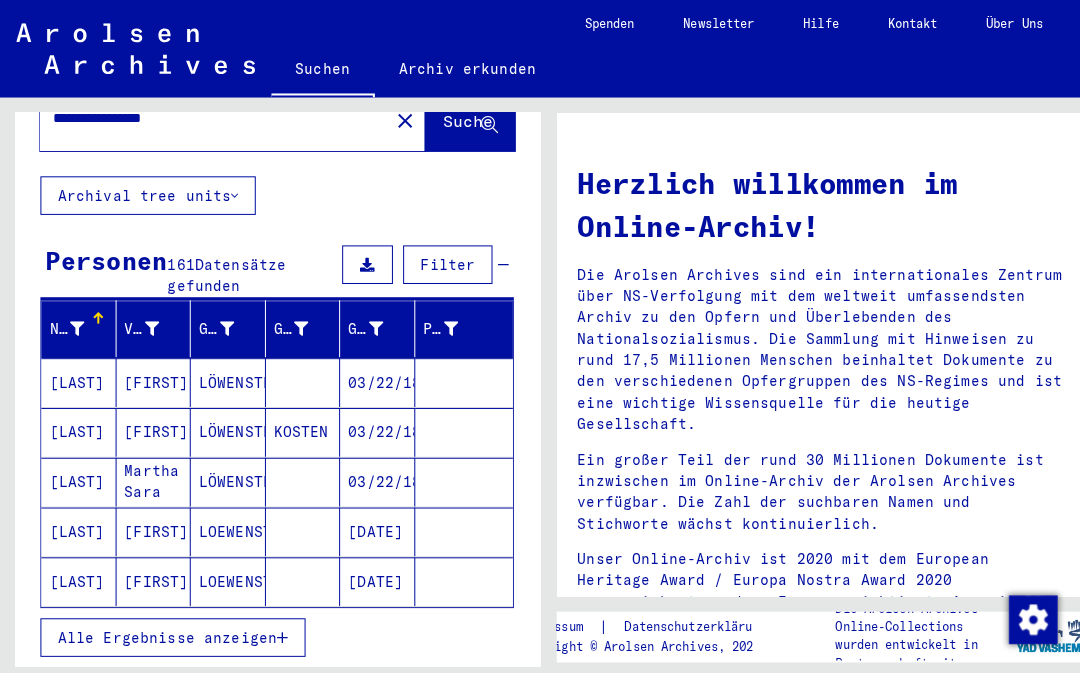 scroll, scrollTop: 93, scrollLeft: 0, axis: vertical 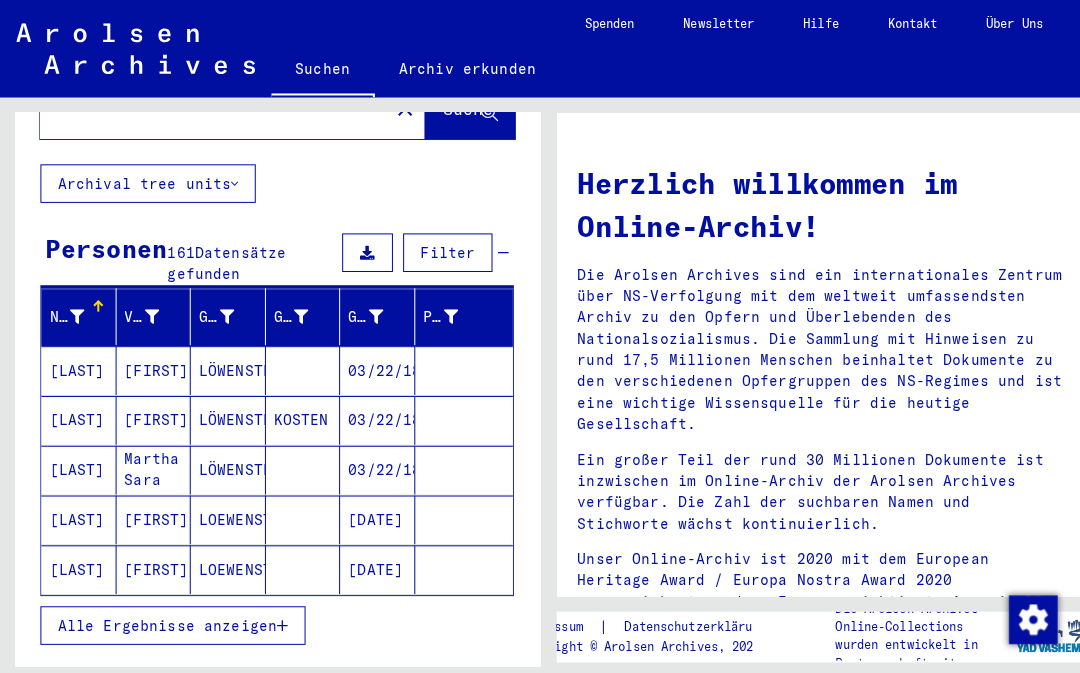click on "Alle Ergebnisse anzeigen" at bounding box center [170, 616] 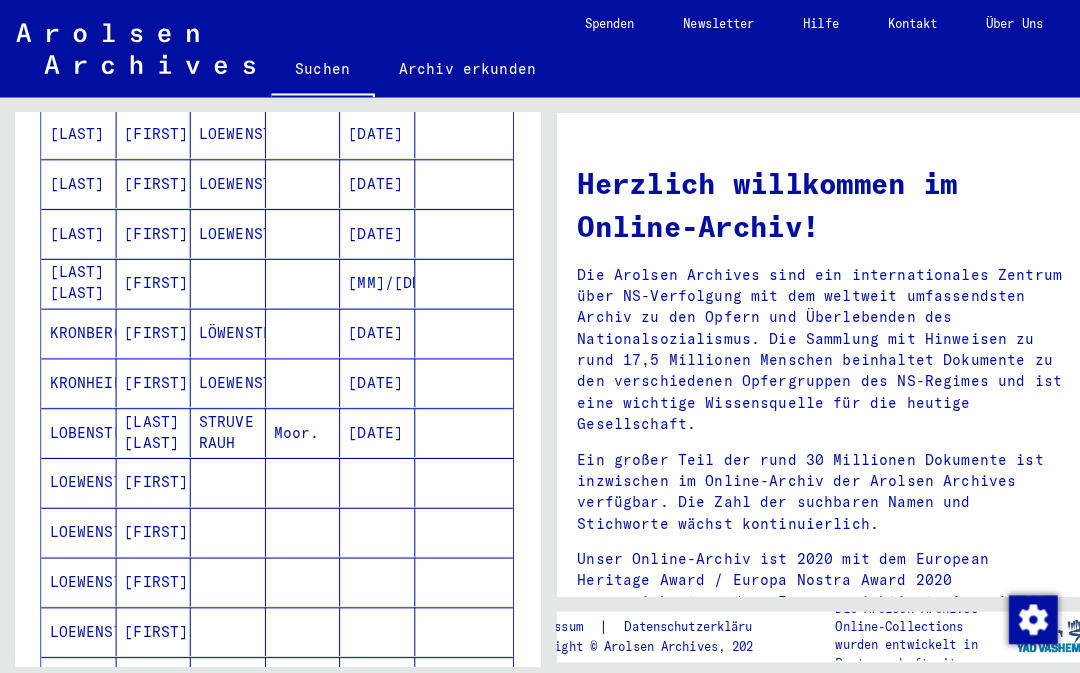 scroll, scrollTop: 481, scrollLeft: 0, axis: vertical 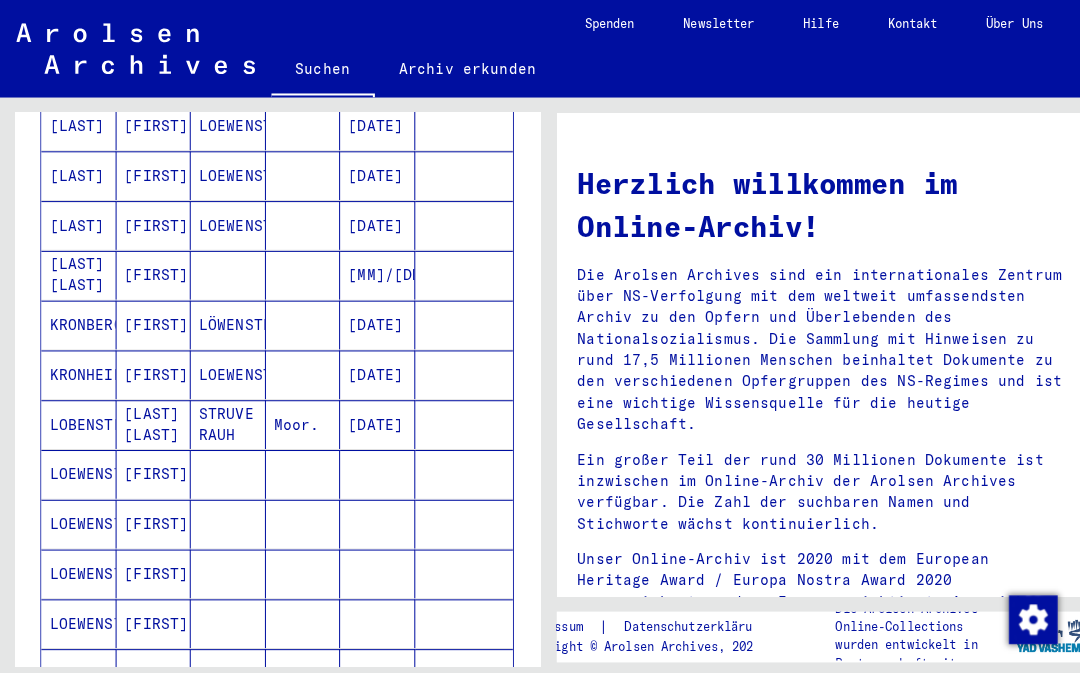 click on "LOEWENSTEIN" at bounding box center (78, 516) 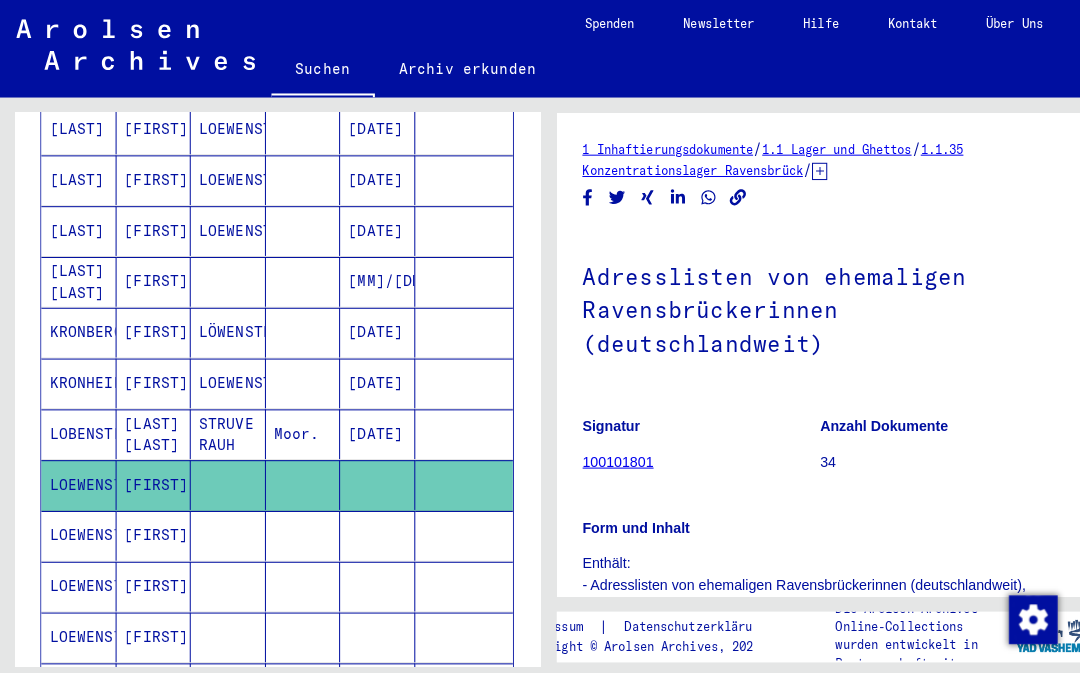 scroll, scrollTop: 0, scrollLeft: 0, axis: both 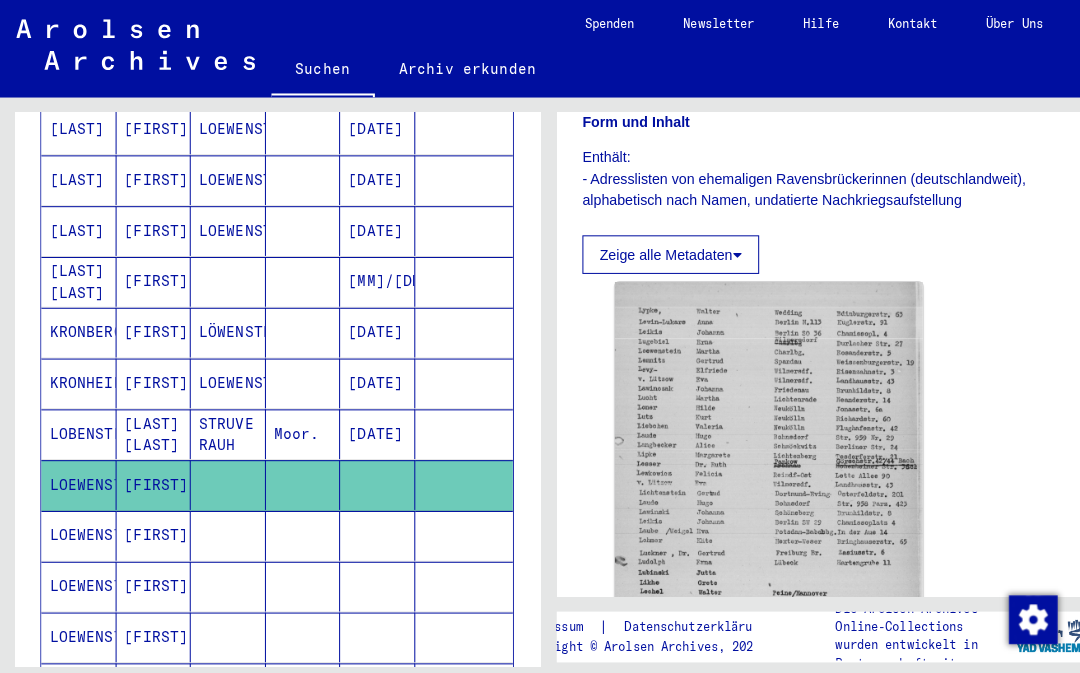 click 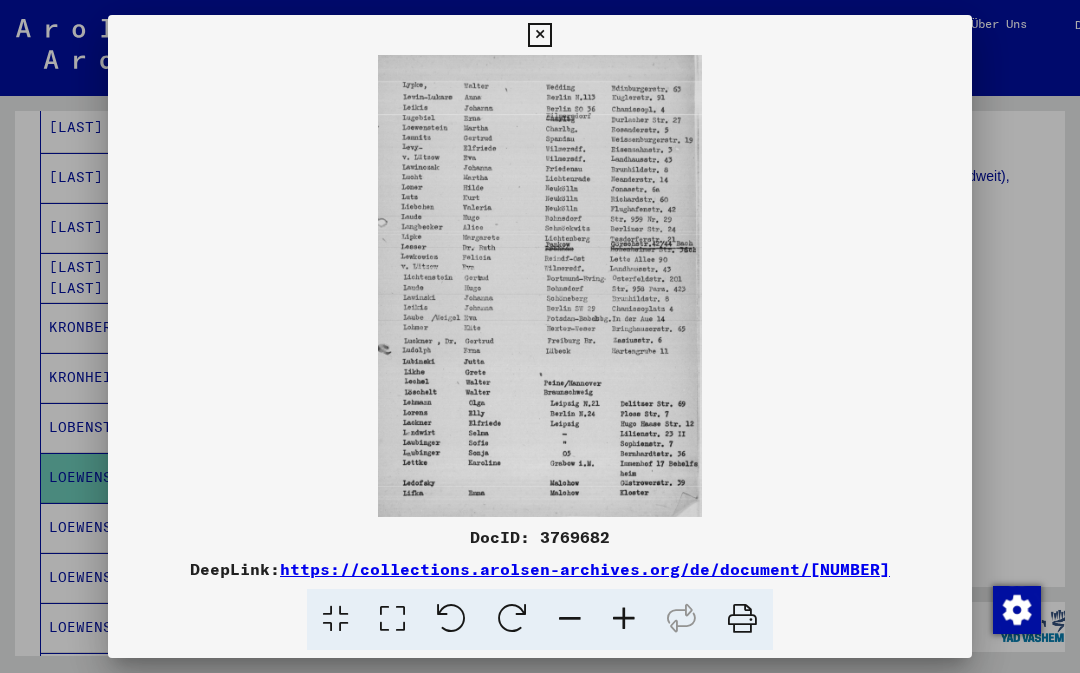 click at bounding box center (540, 286) 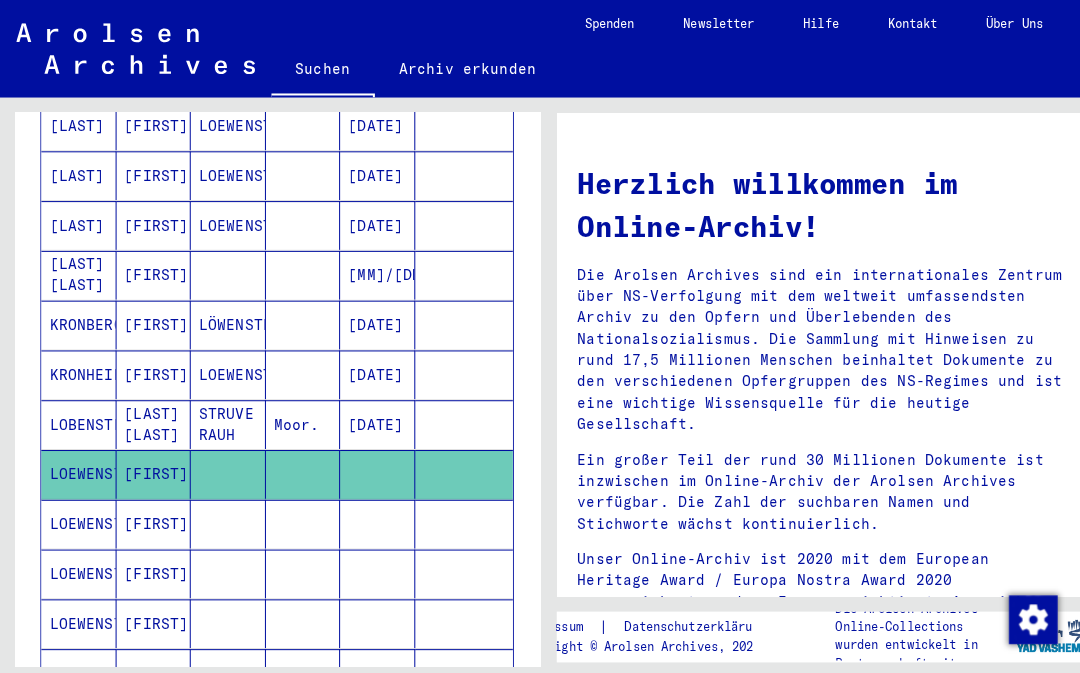 click on "[FIRST]" 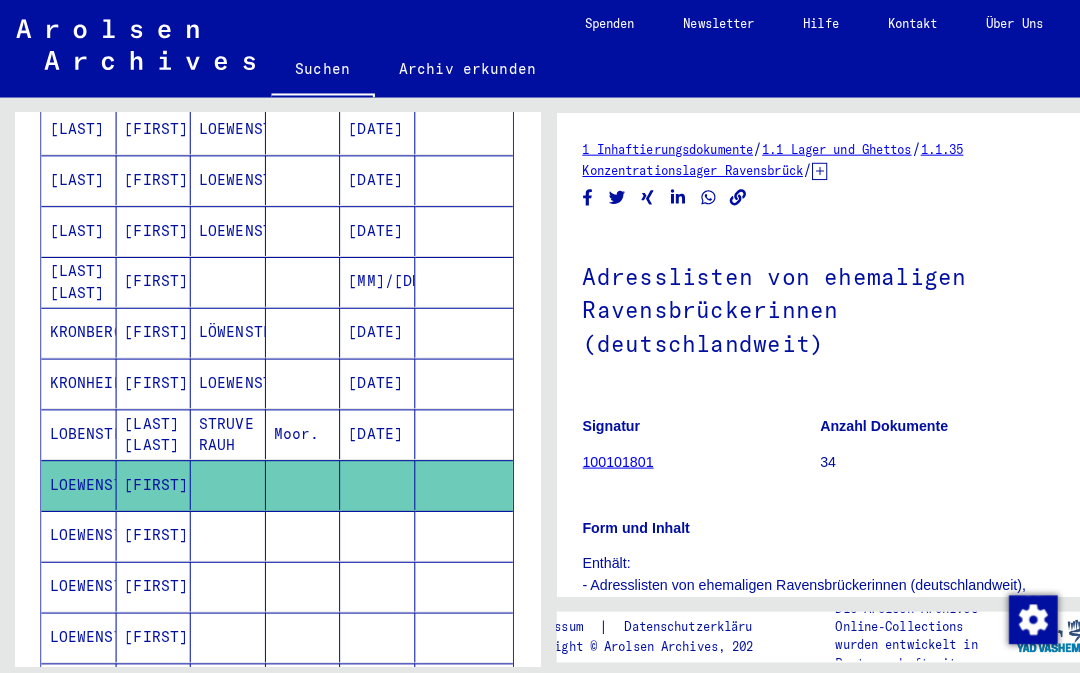 scroll, scrollTop: 0, scrollLeft: 0, axis: both 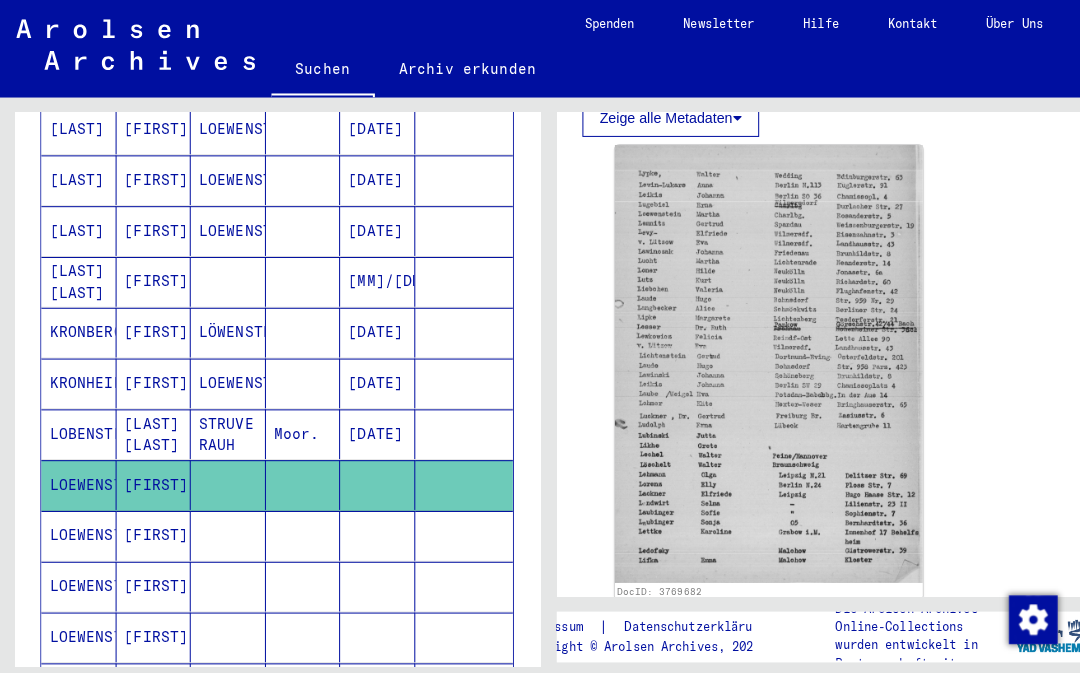 click 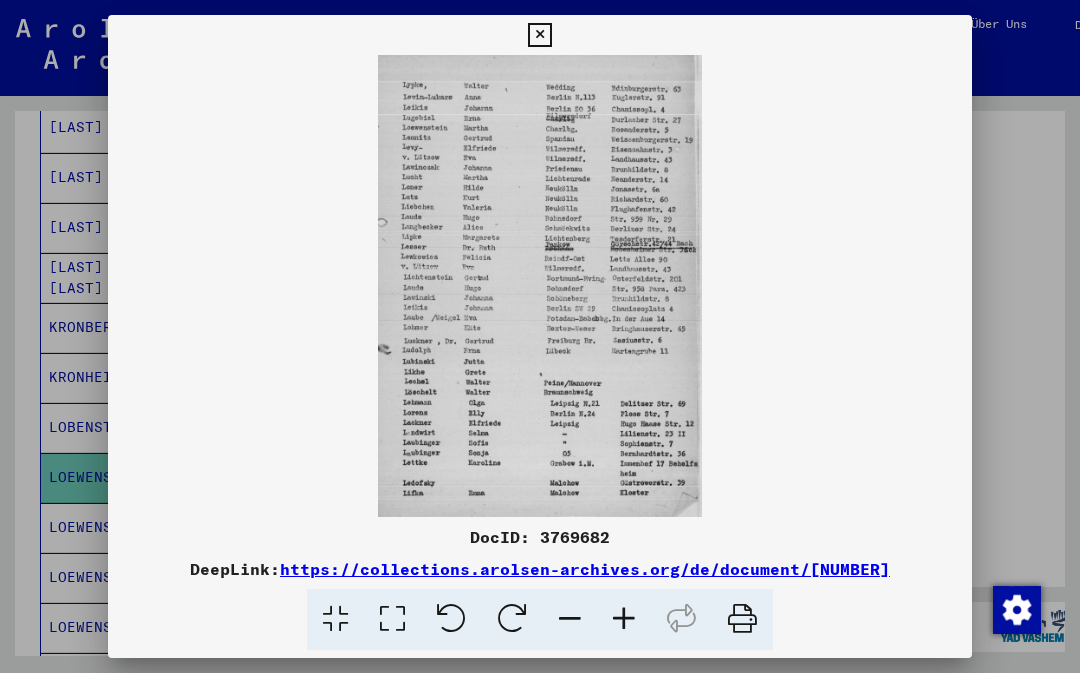 click at bounding box center (539, 35) 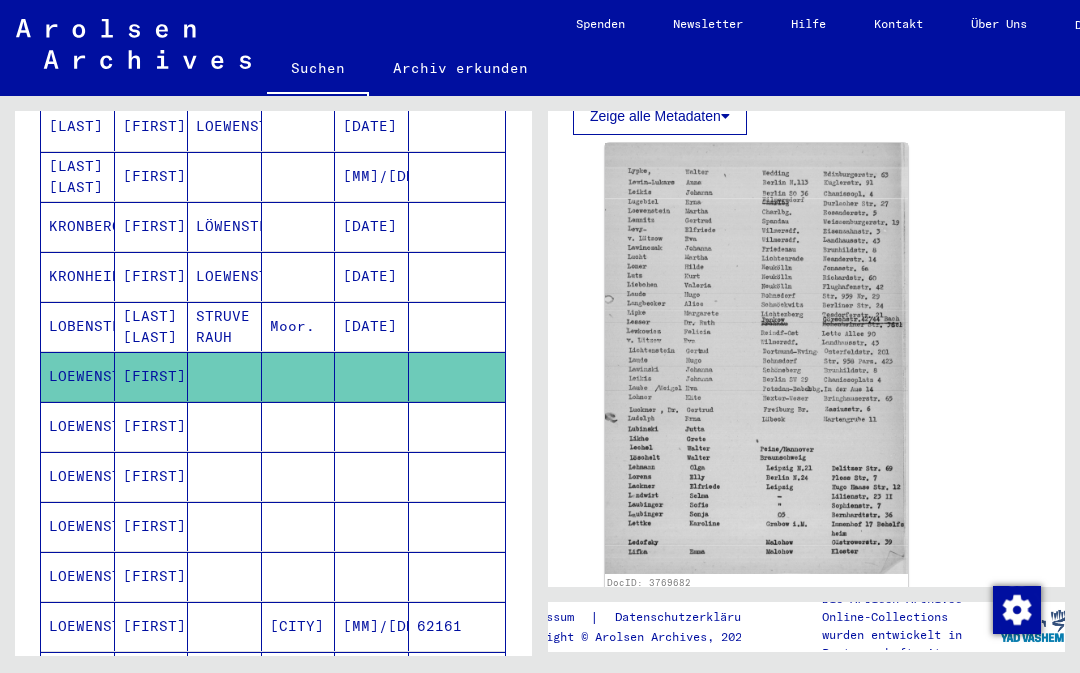 scroll, scrollTop: 608, scrollLeft: 0, axis: vertical 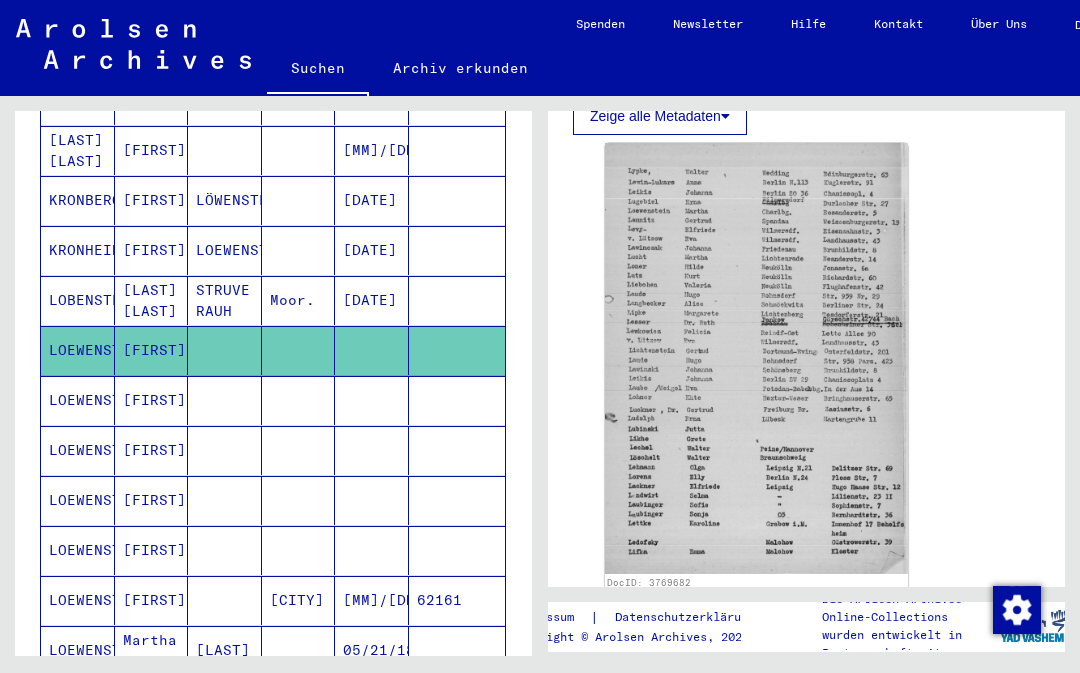 click on "LOEWENSTEIN" at bounding box center (78, 450) 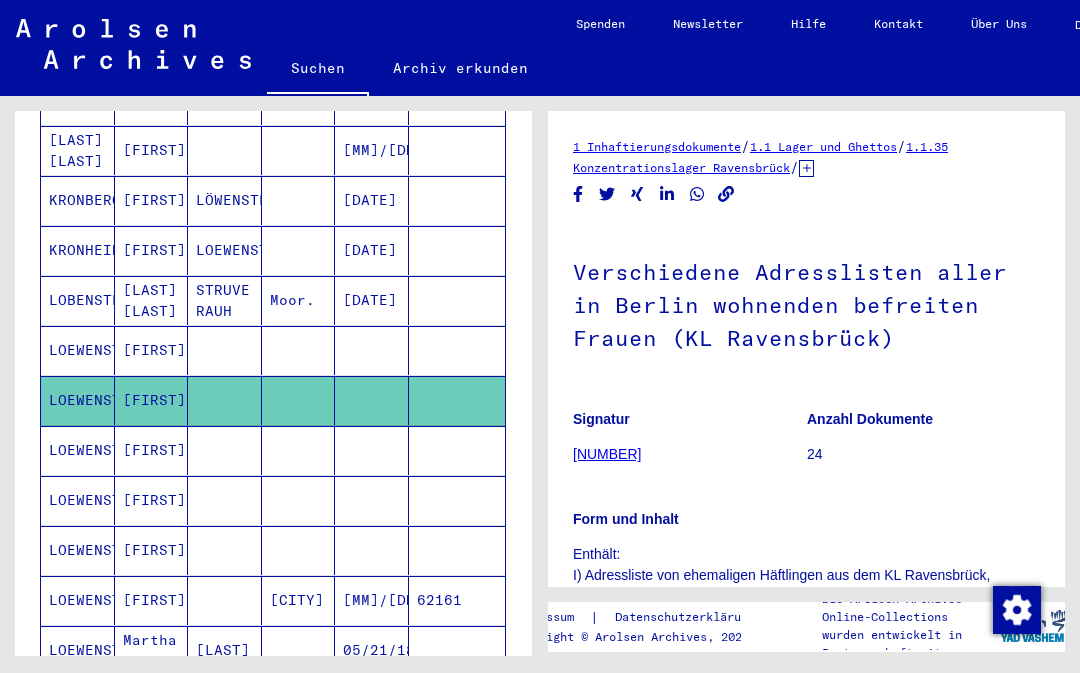 scroll, scrollTop: 0, scrollLeft: 0, axis: both 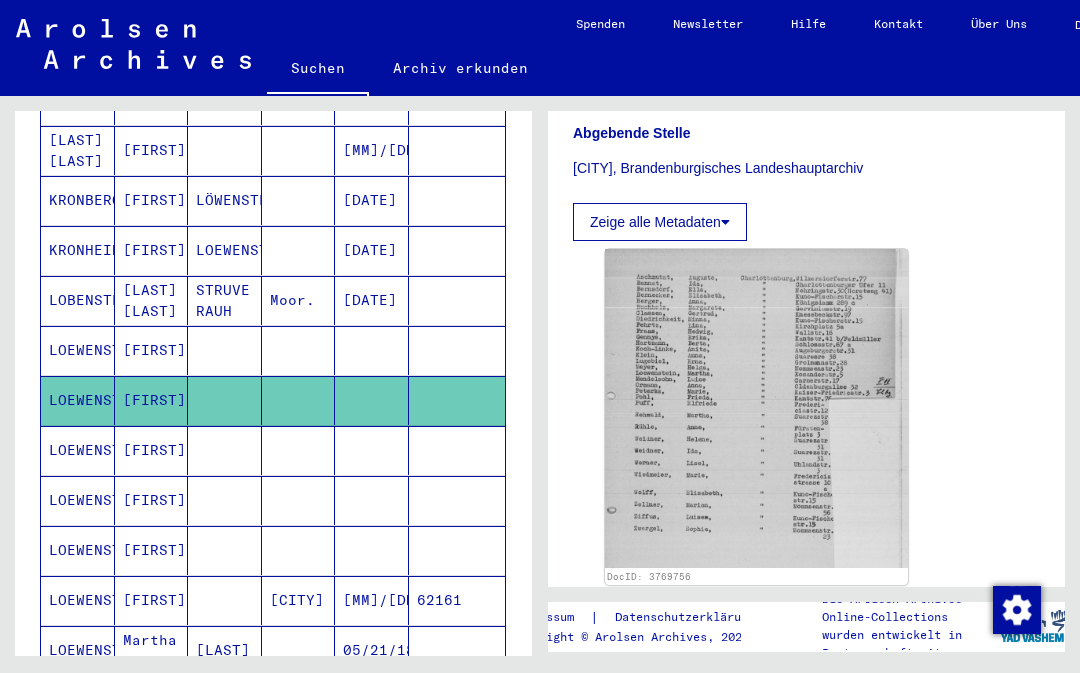 click 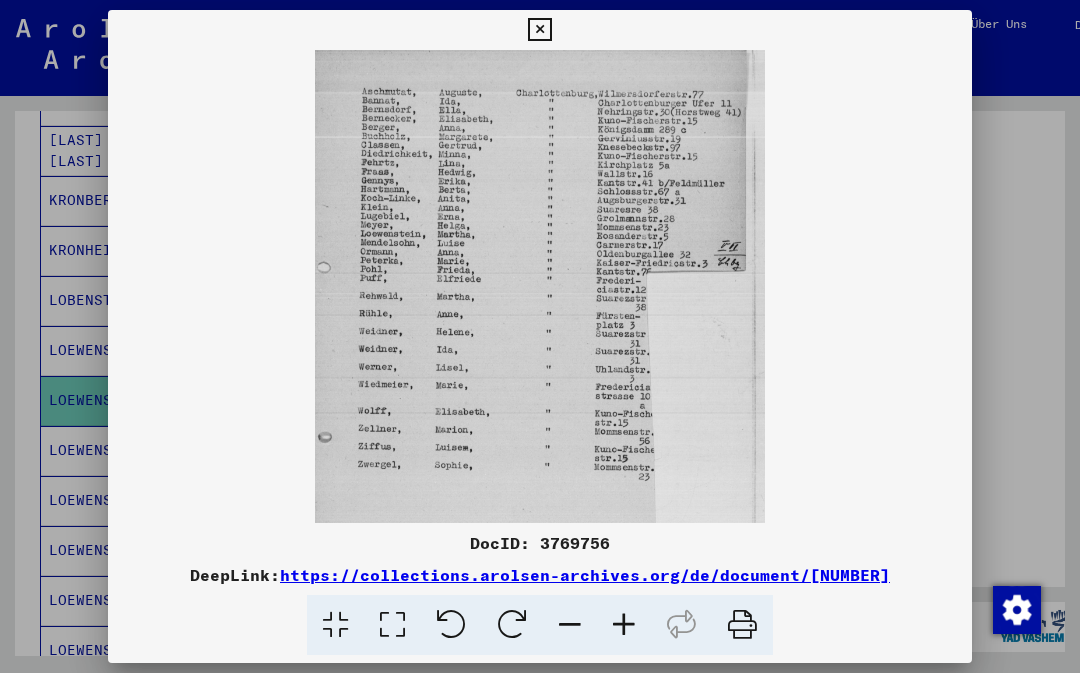 click at bounding box center (539, 30) 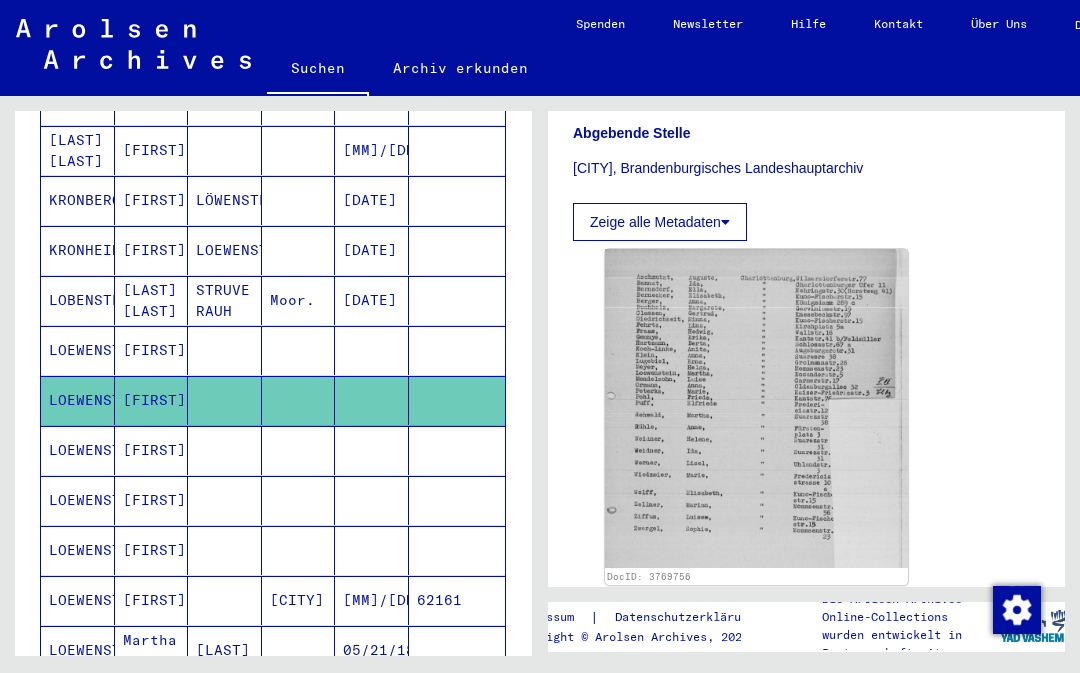 click on "LOEWENSTEIN" at bounding box center [78, 500] 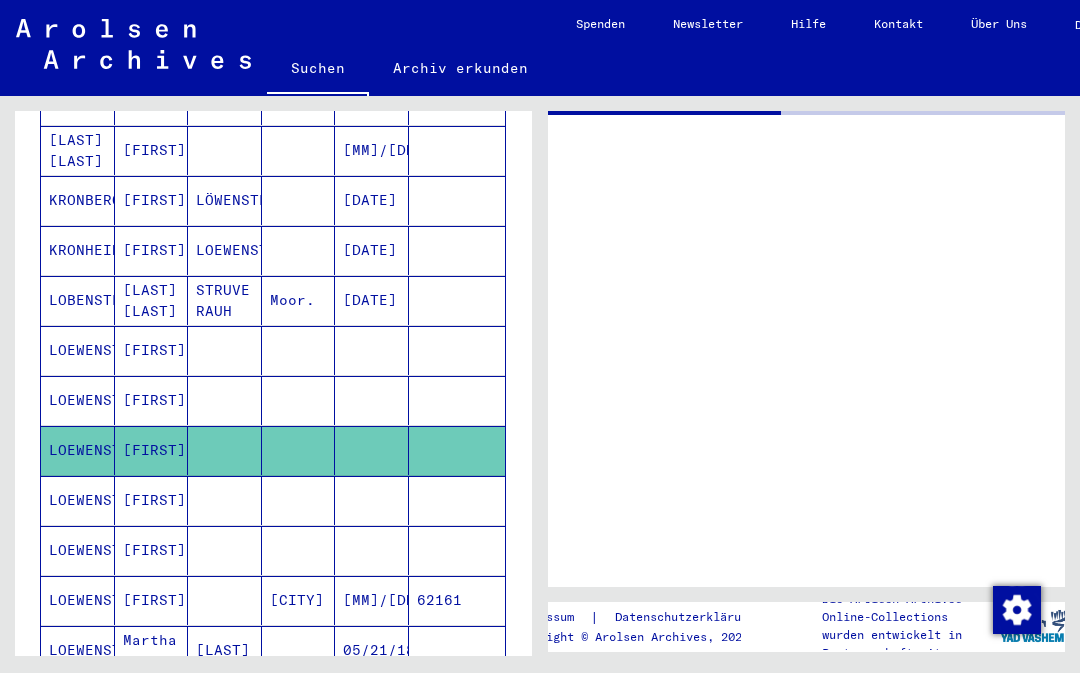 scroll, scrollTop: 0, scrollLeft: 0, axis: both 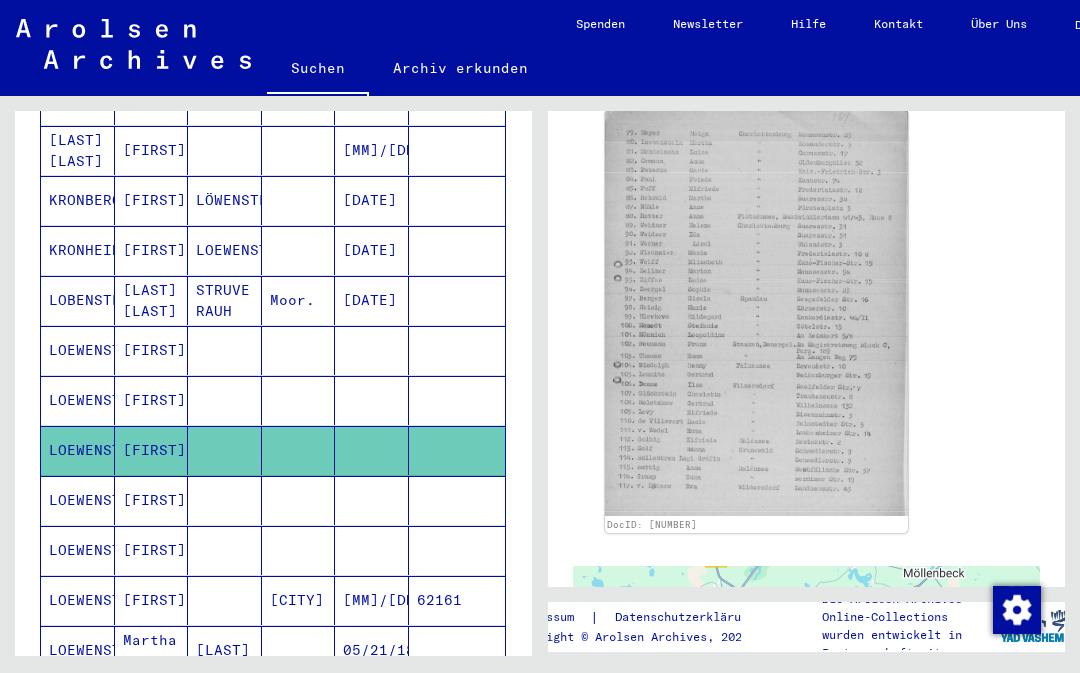 click 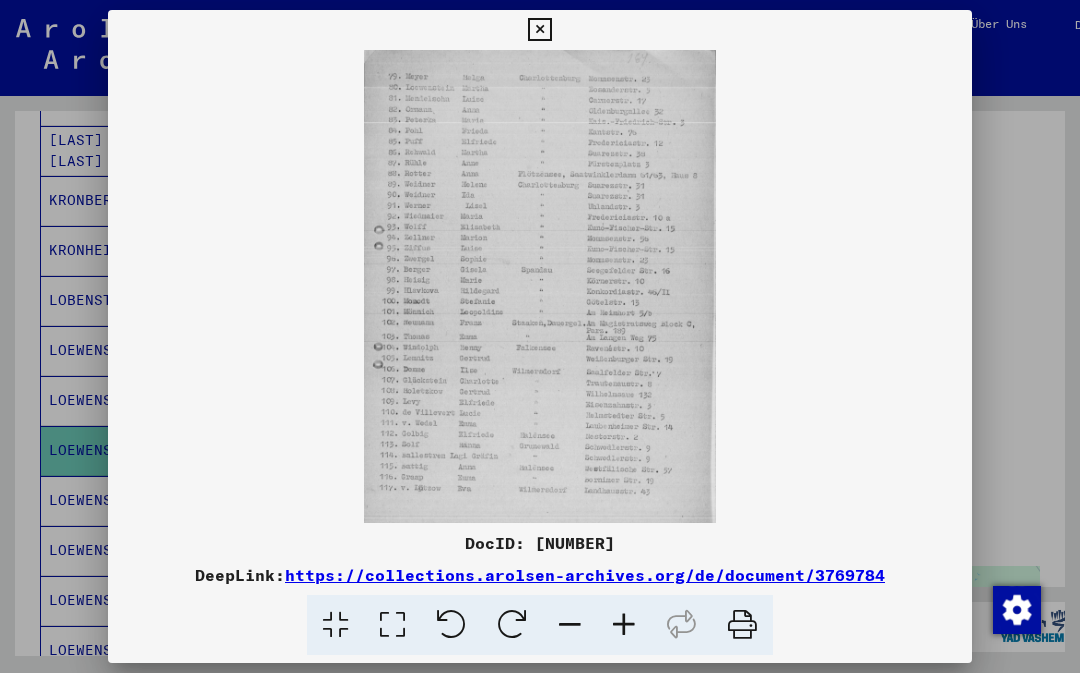 click at bounding box center (539, 30) 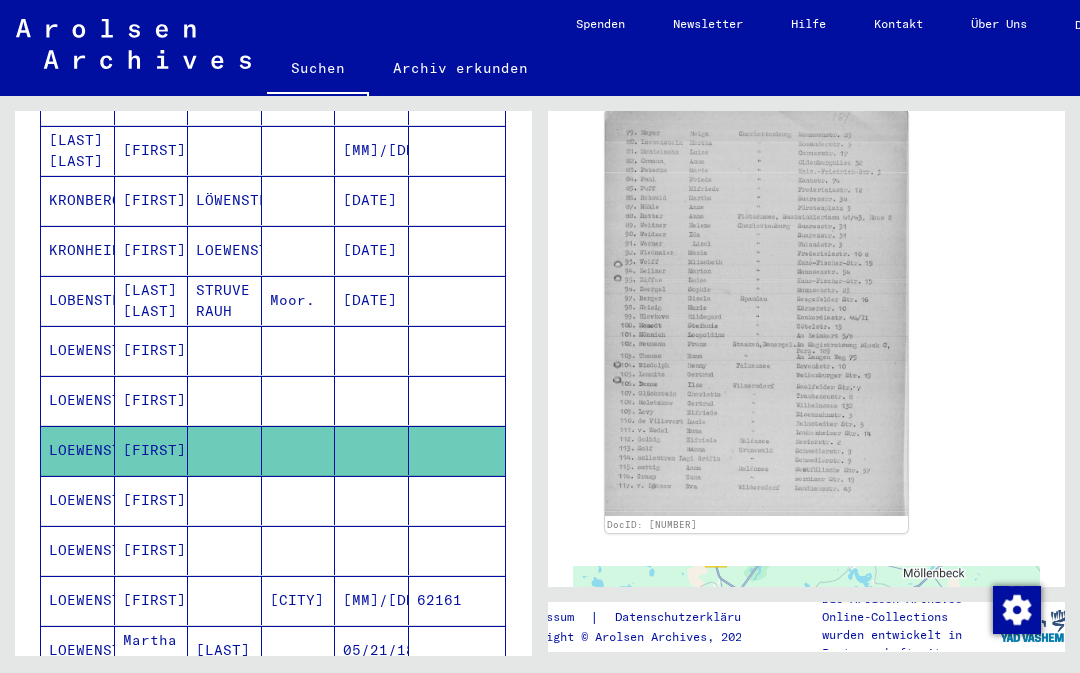 click on "LOEWENSTEIN" at bounding box center [78, 550] 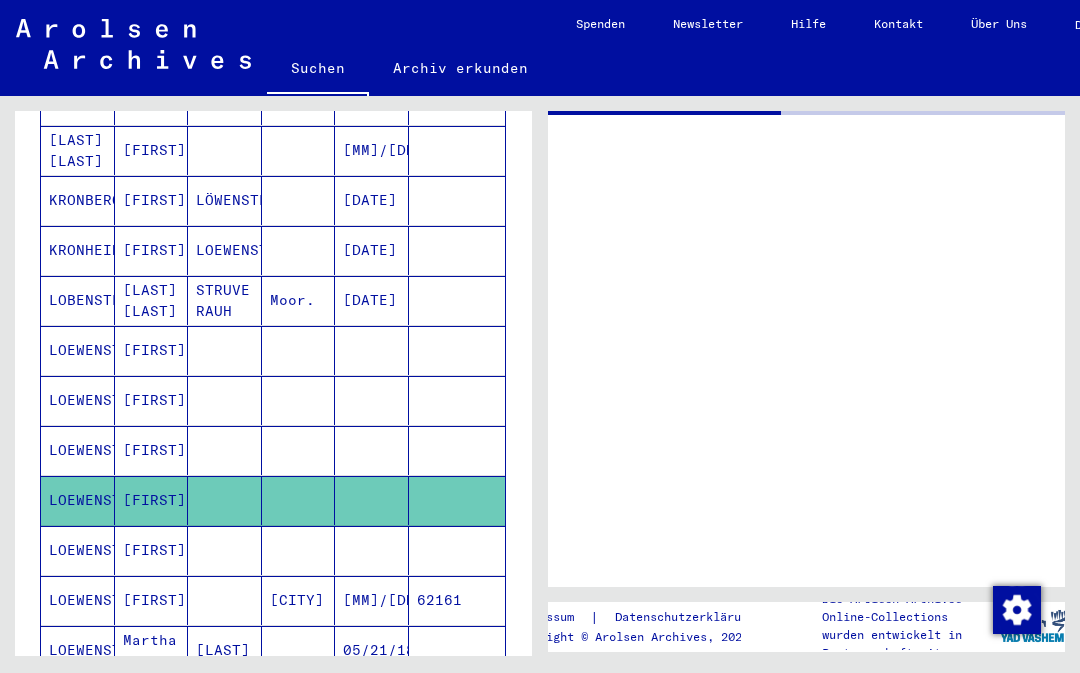 scroll, scrollTop: 0, scrollLeft: 0, axis: both 